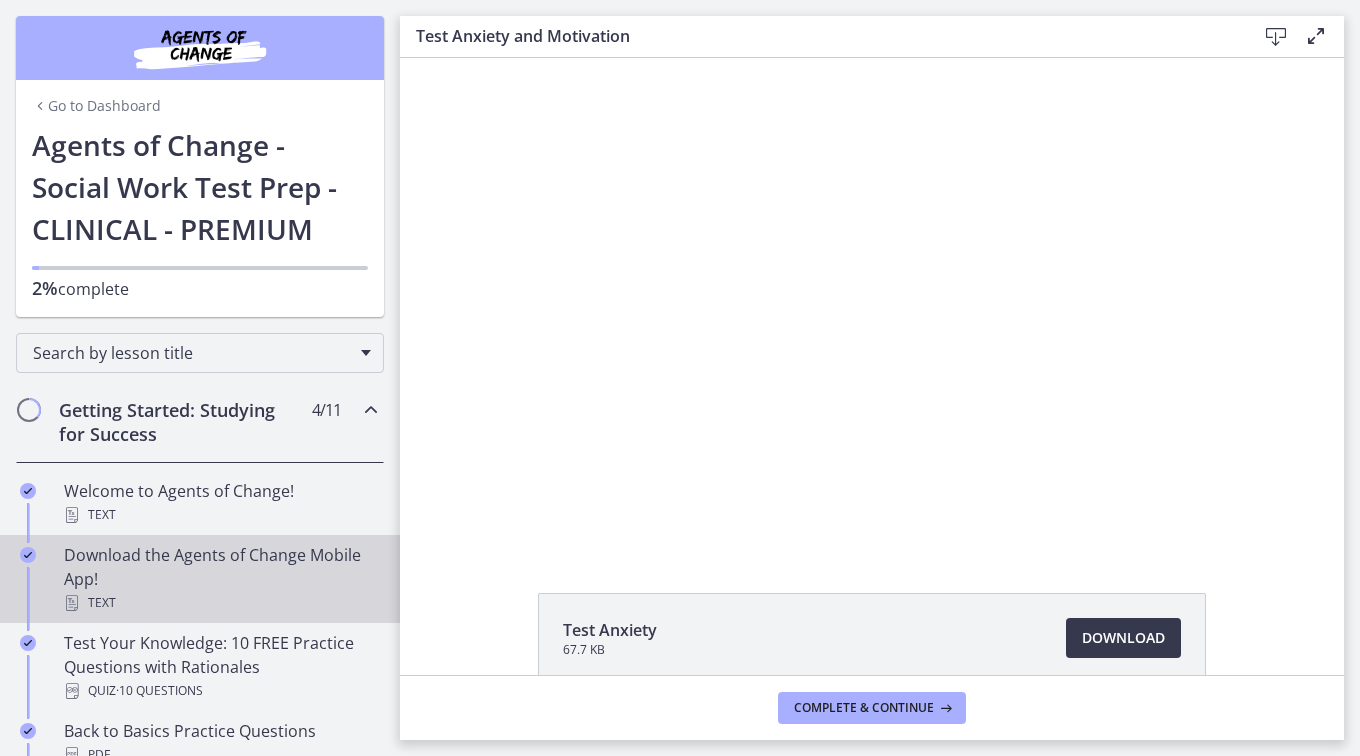 scroll, scrollTop: 0, scrollLeft: 0, axis: both 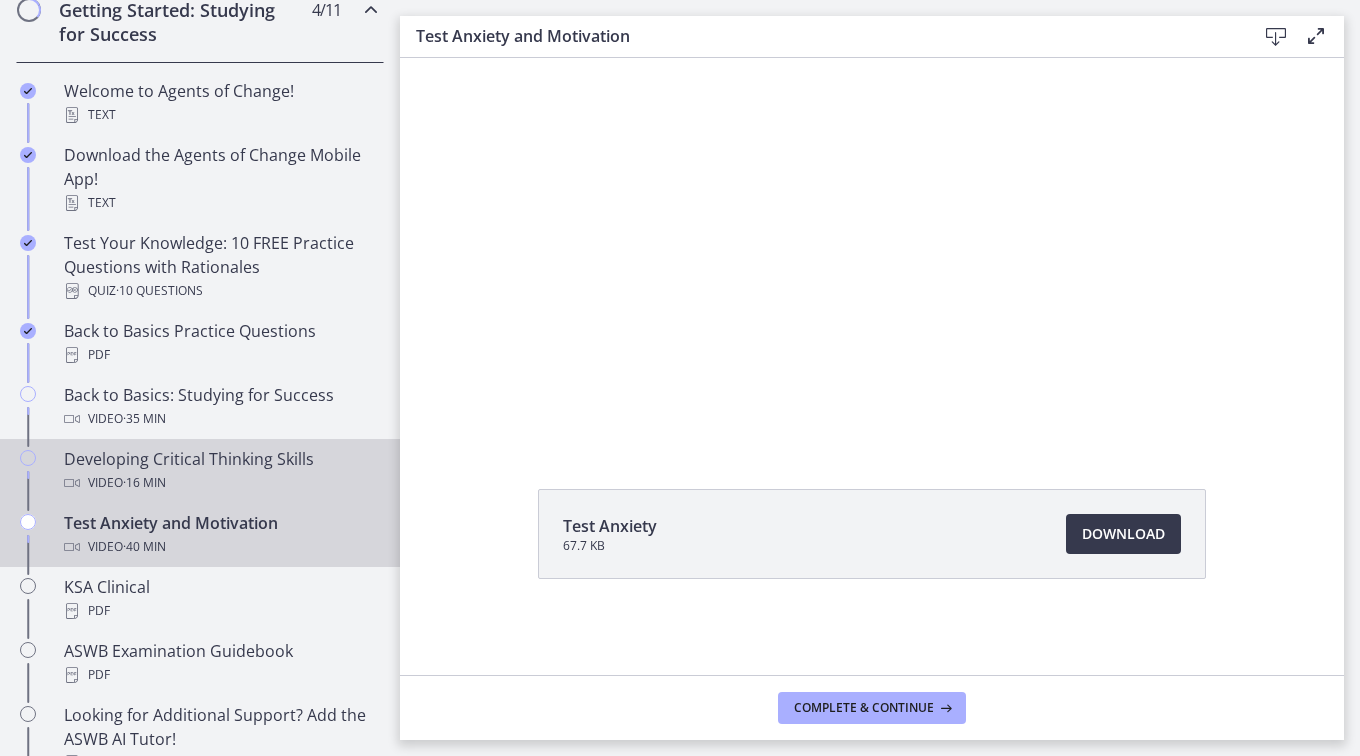 click on "Video
·  16 min" at bounding box center [220, 483] 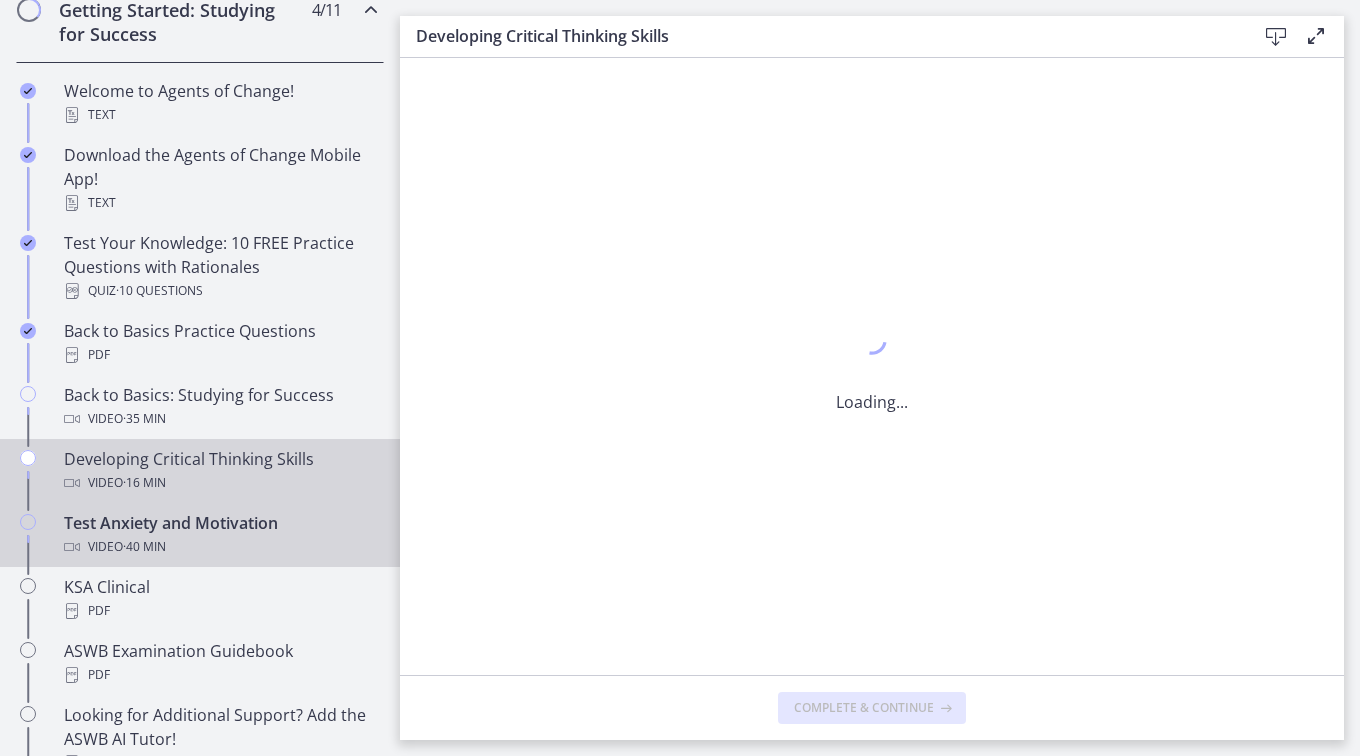 scroll, scrollTop: 0, scrollLeft: 0, axis: both 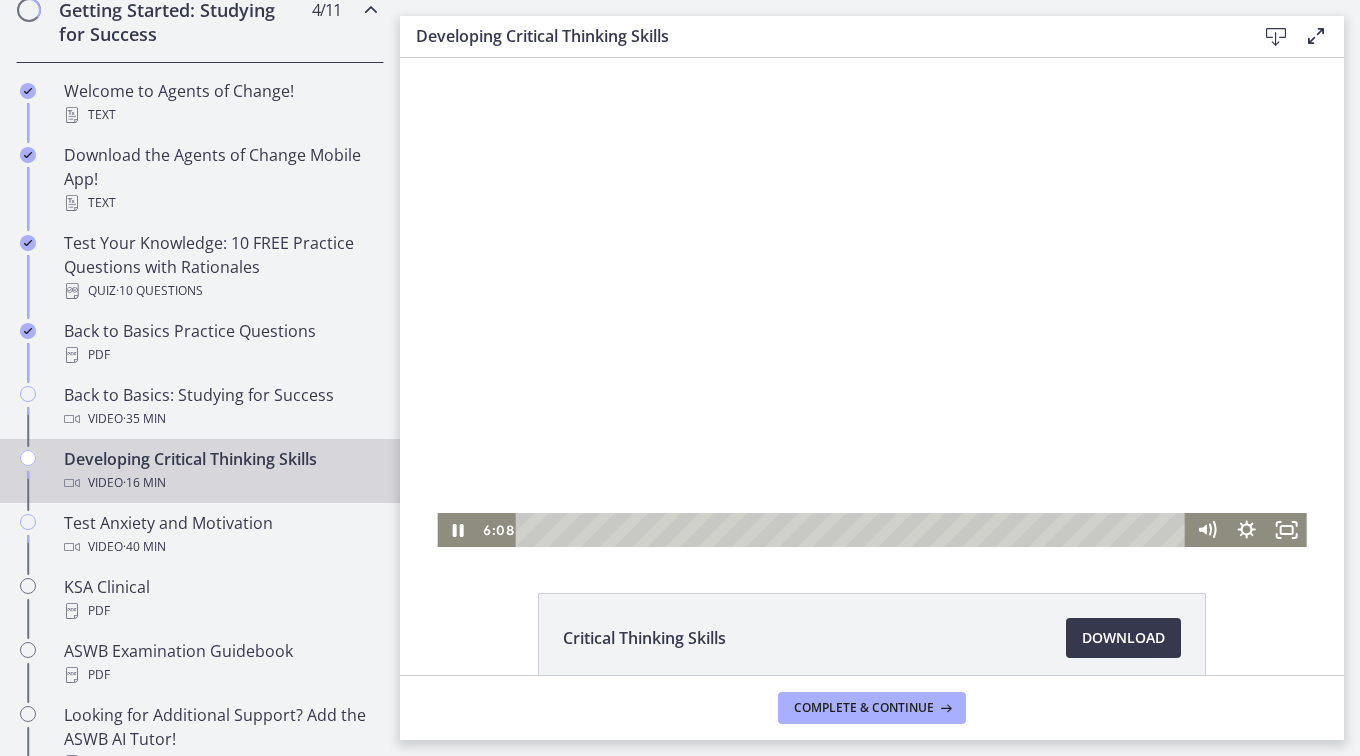 click at bounding box center [871, 302] 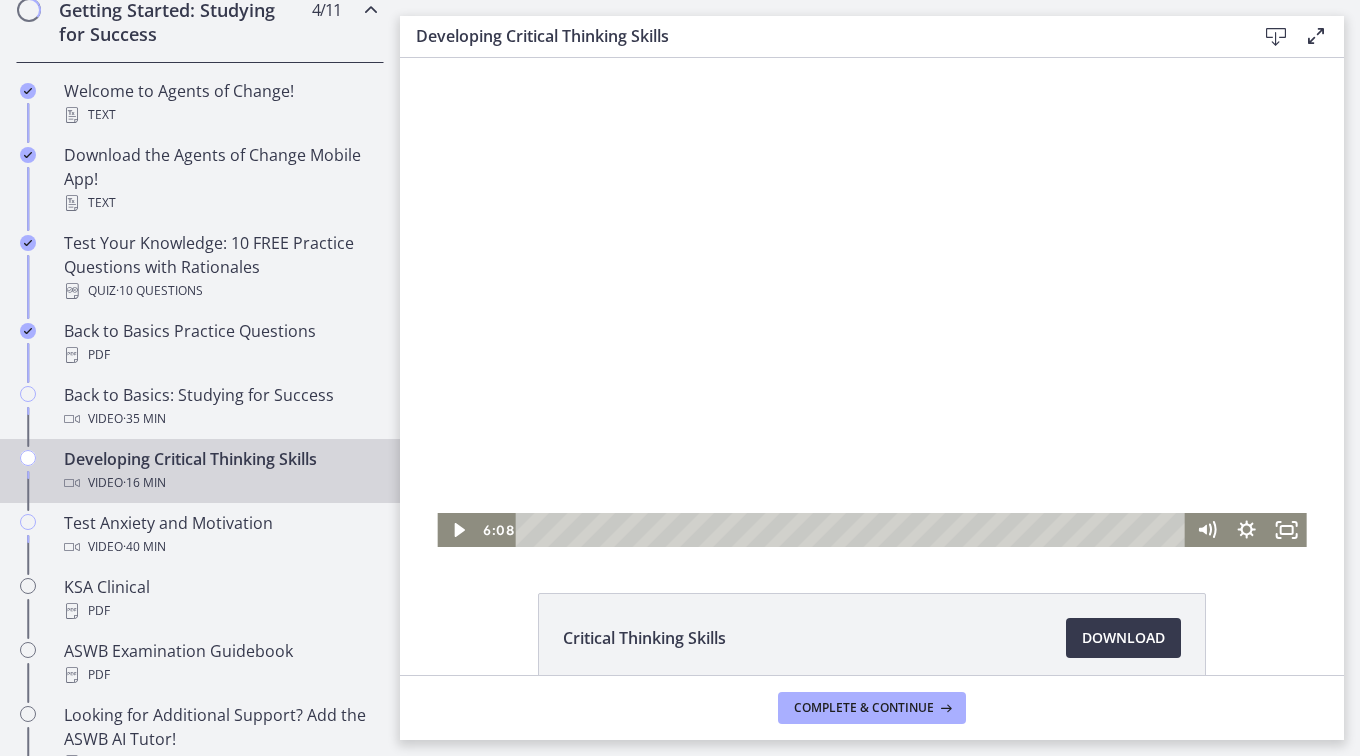 click at bounding box center (871, 302) 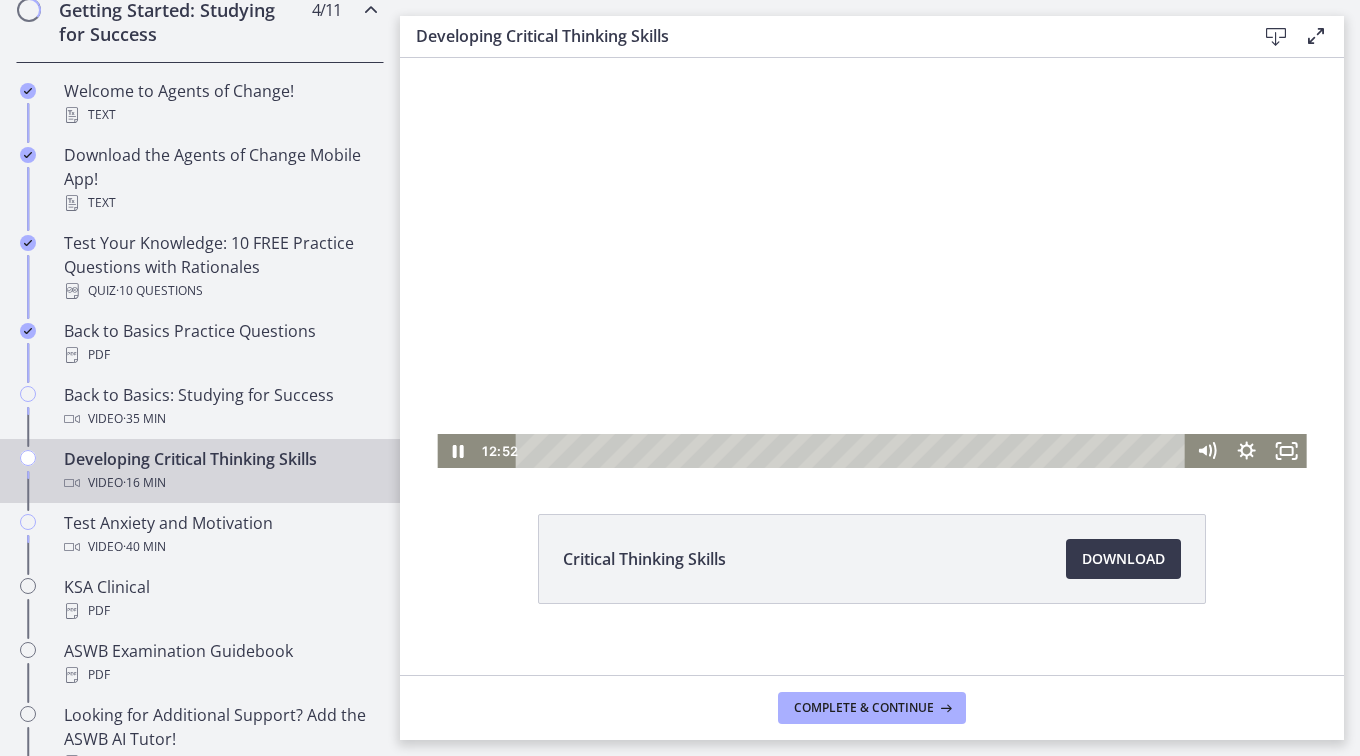 scroll, scrollTop: 104, scrollLeft: 0, axis: vertical 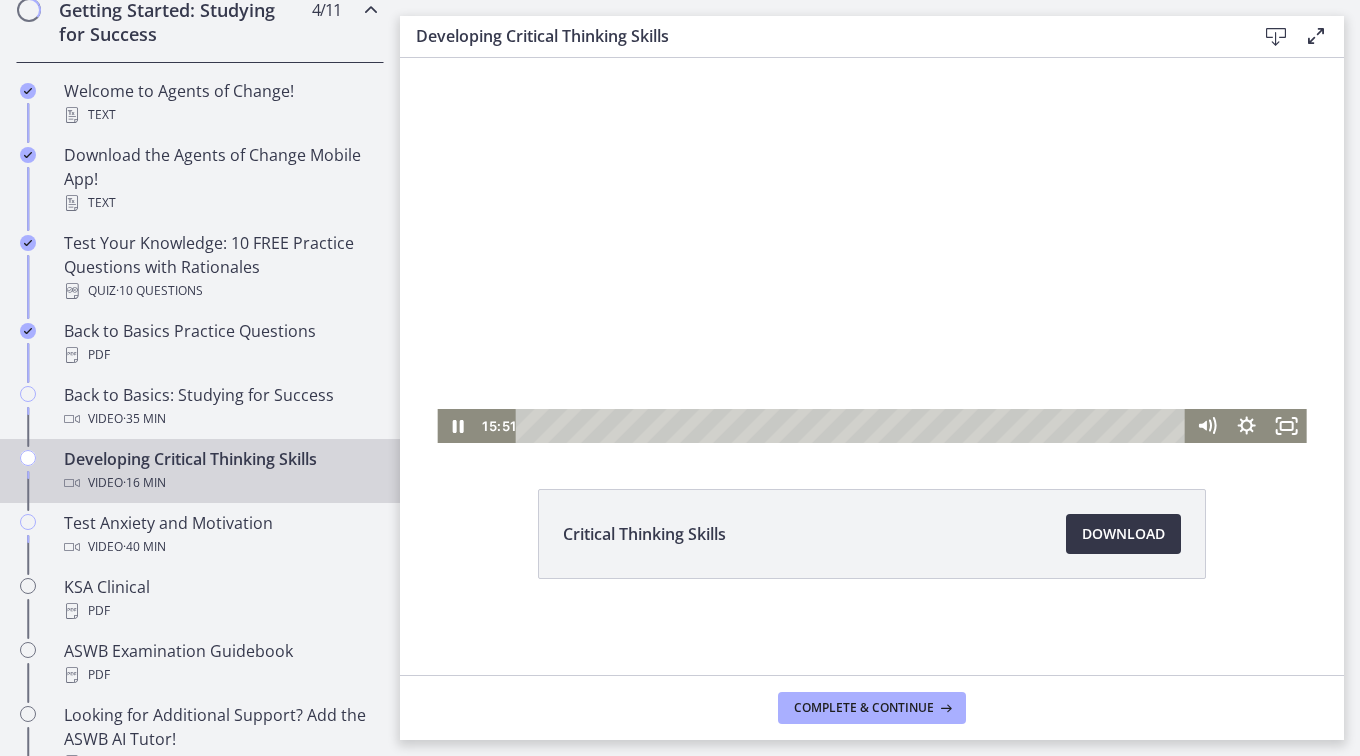click on "Download
Opens in a new window" at bounding box center (1123, 534) 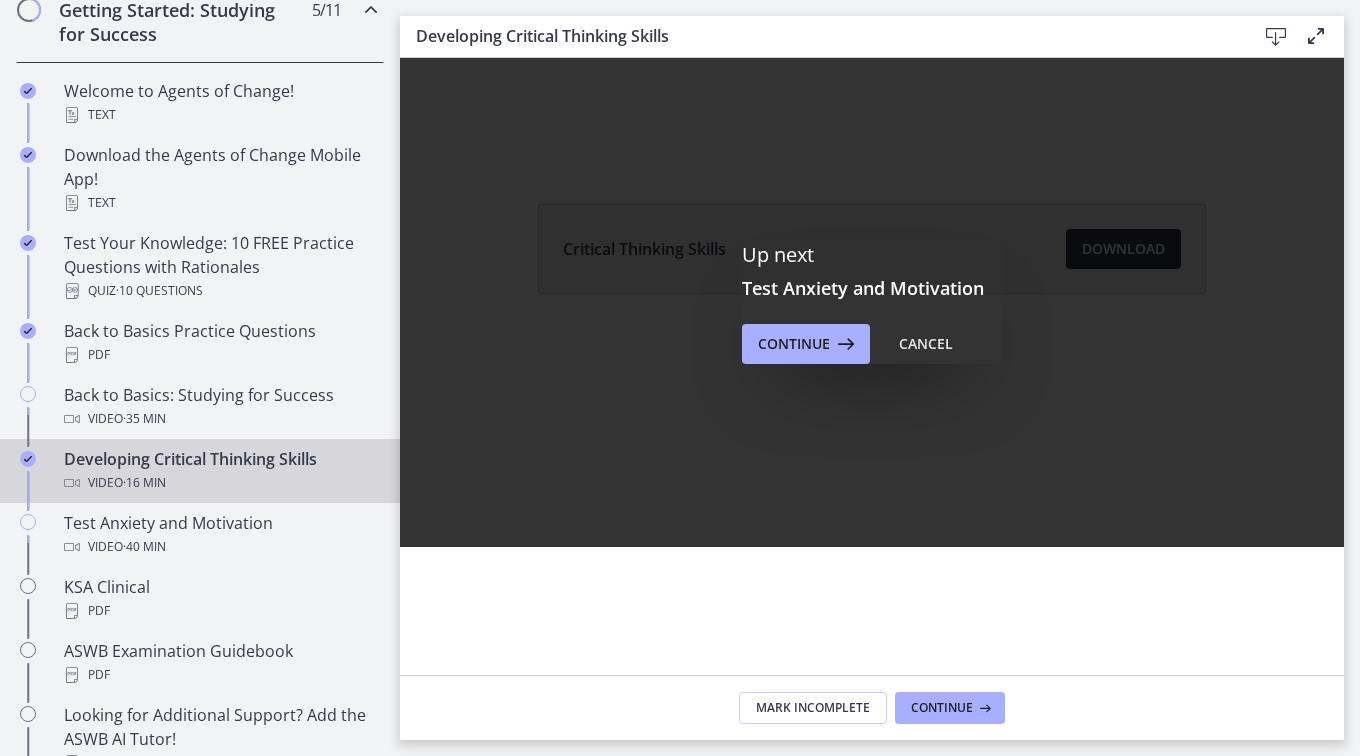scroll, scrollTop: 0, scrollLeft: 0, axis: both 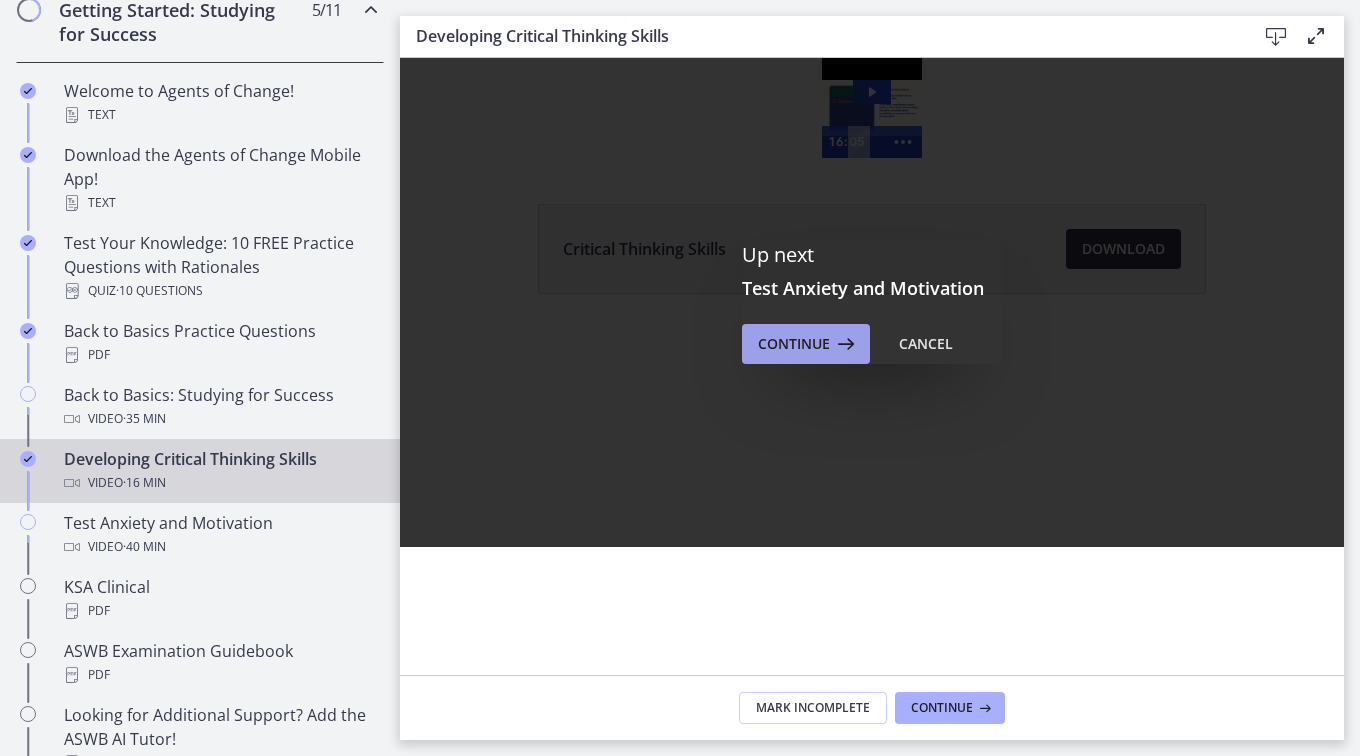 click on "Continue" at bounding box center (794, 344) 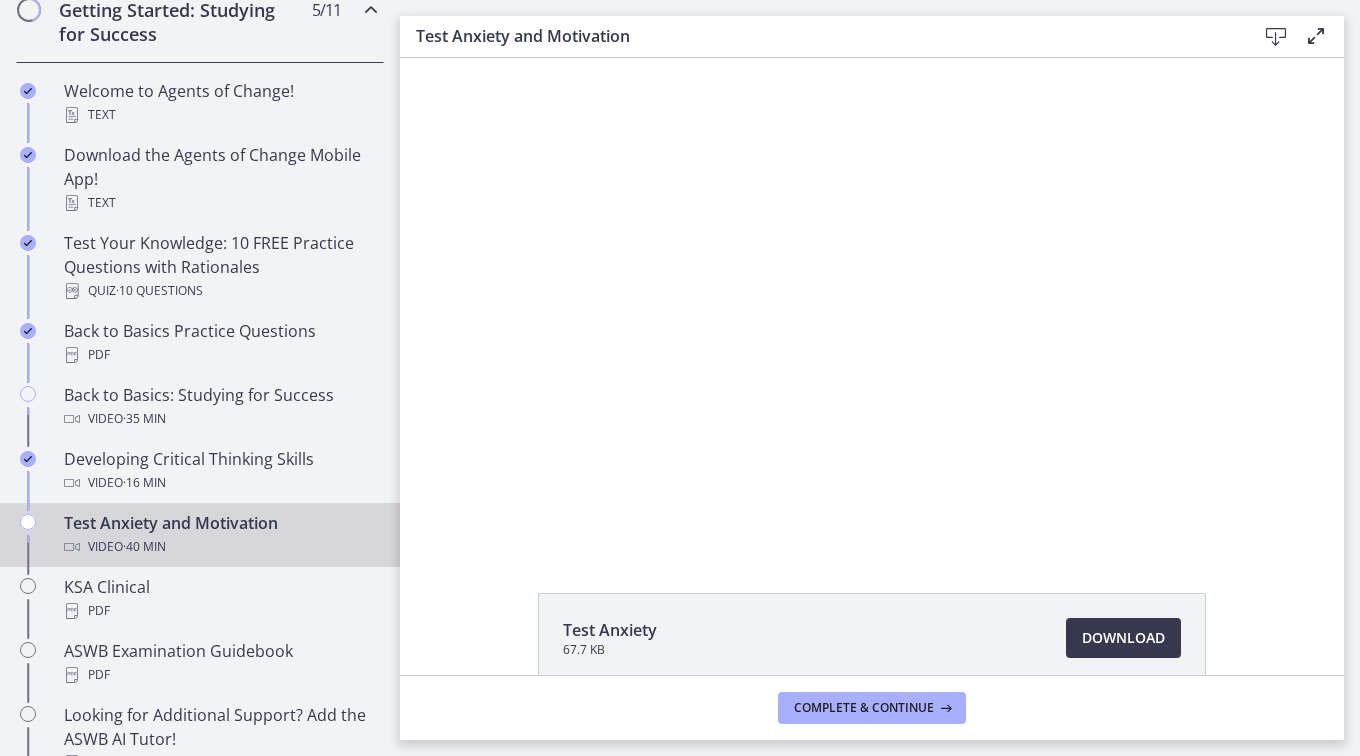scroll, scrollTop: 0, scrollLeft: 0, axis: both 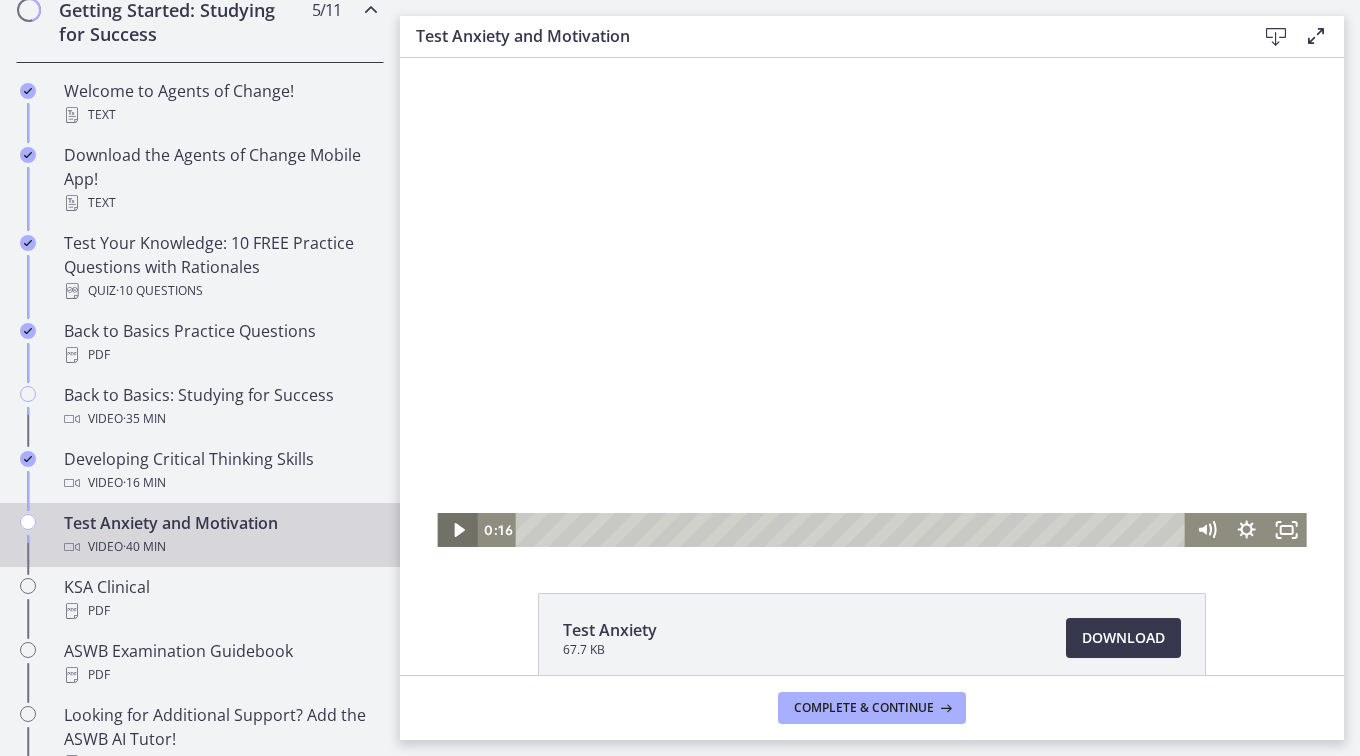 click 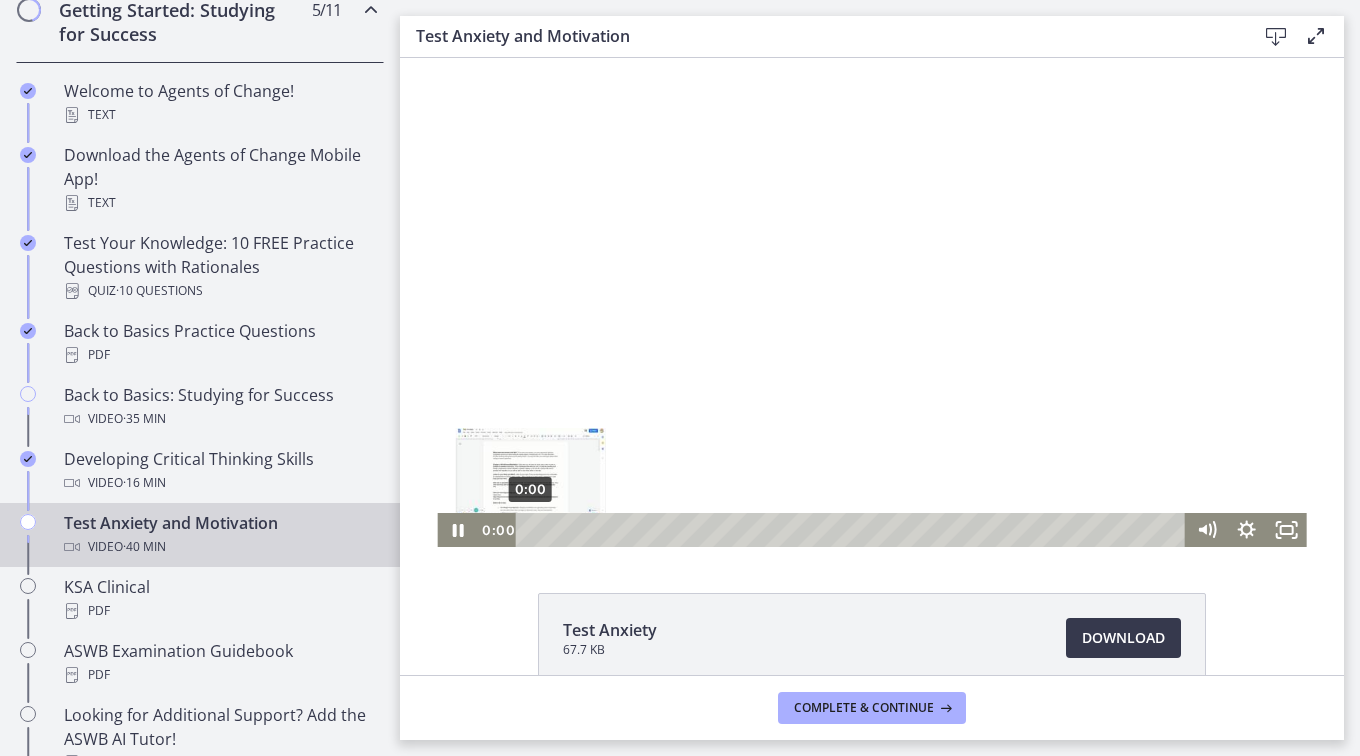 click on "0:00" at bounding box center (853, 530) 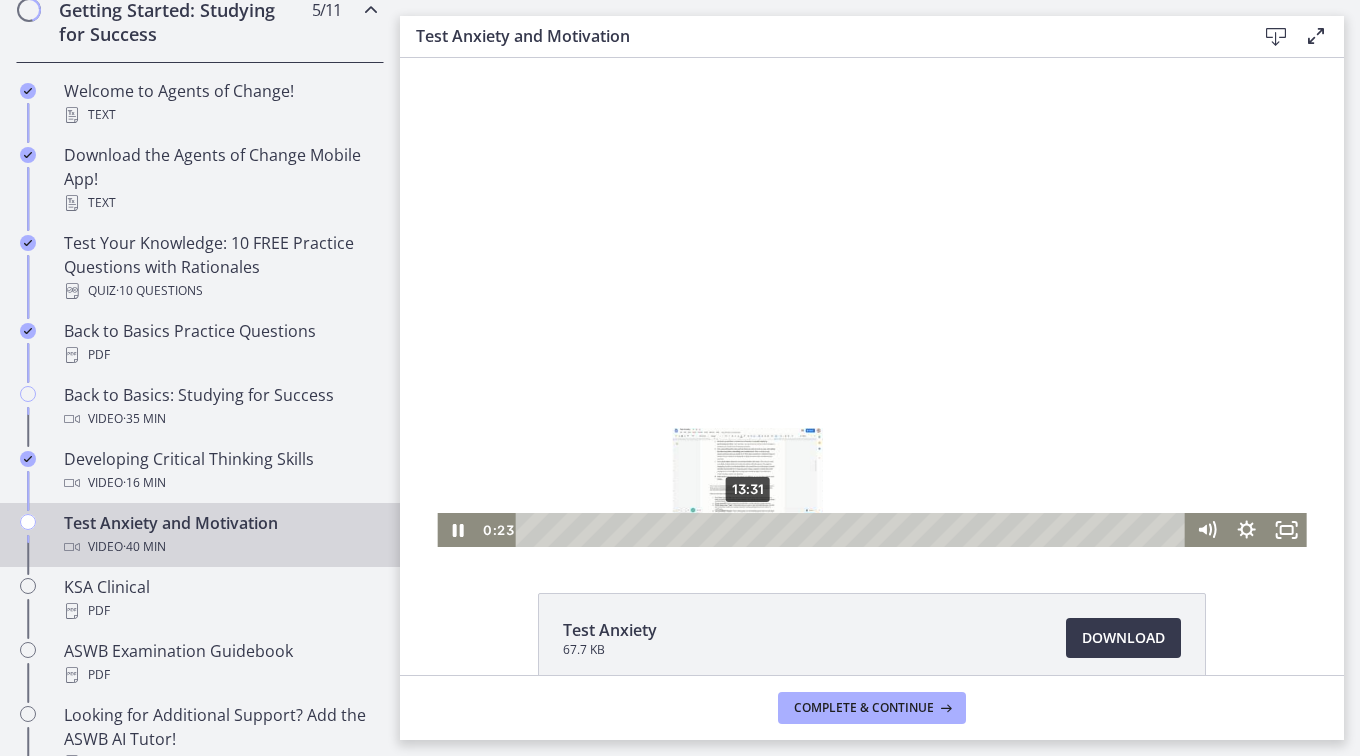 scroll, scrollTop: 104, scrollLeft: 0, axis: vertical 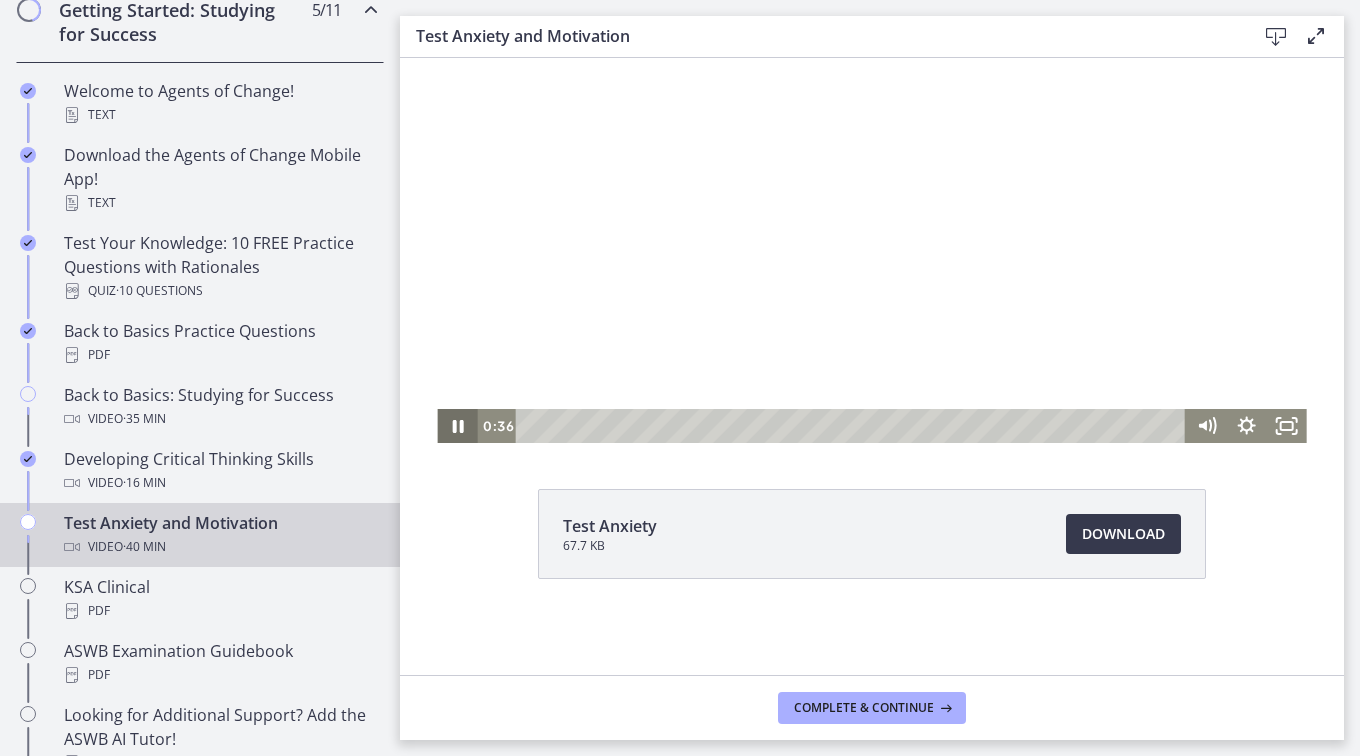 click 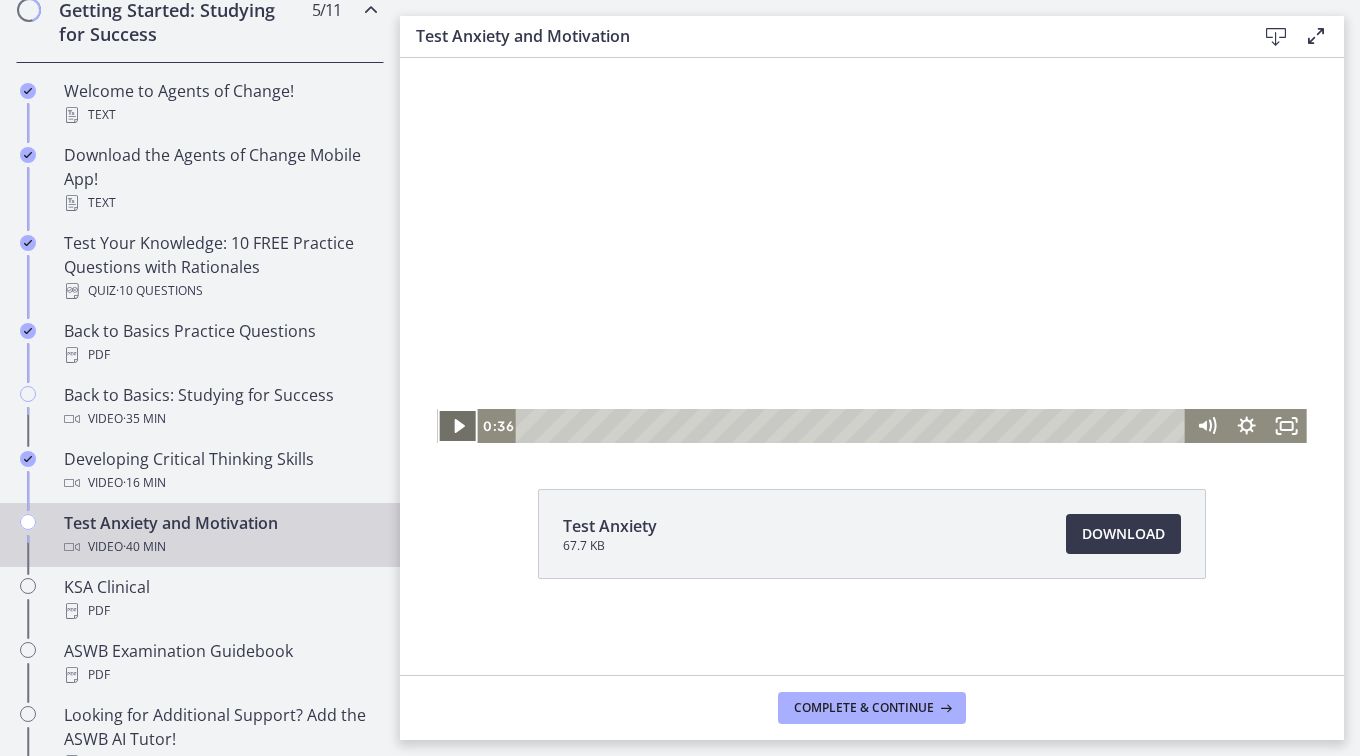 click 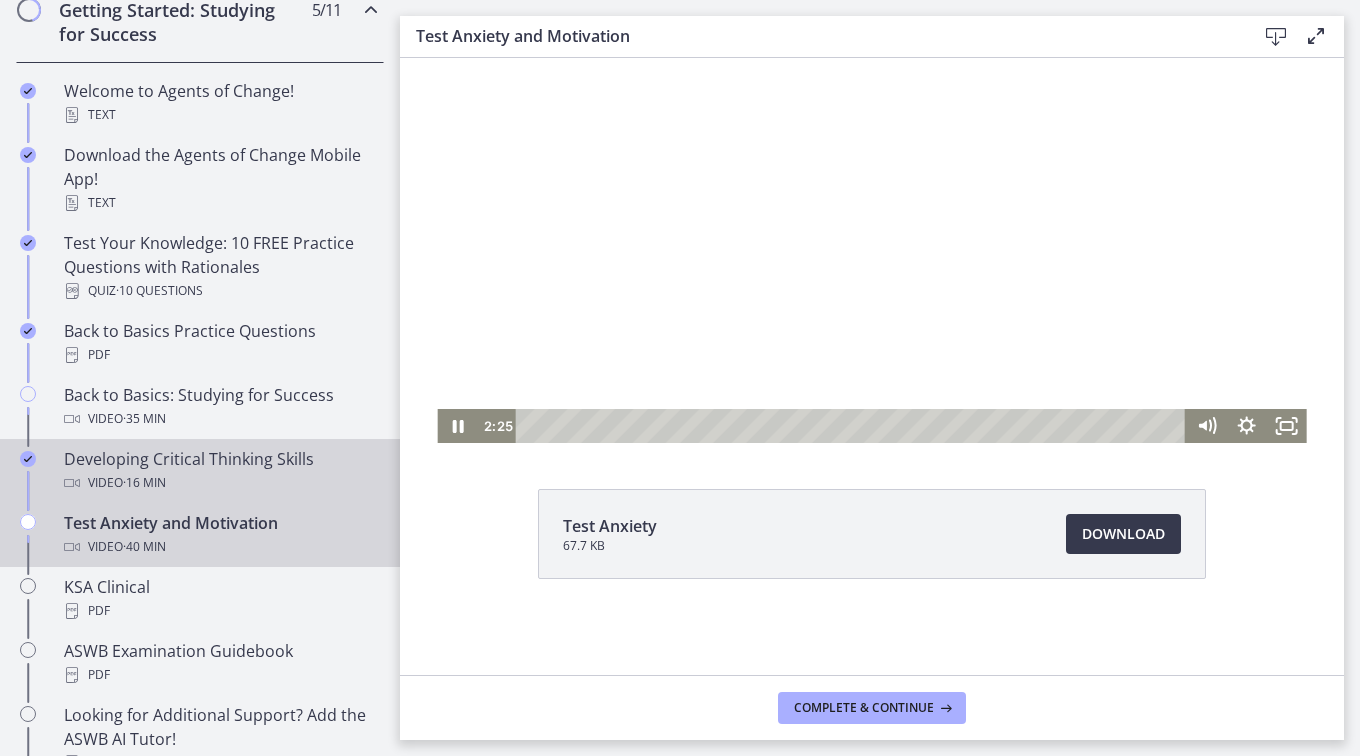 click on "·  16 min" at bounding box center (144, 483) 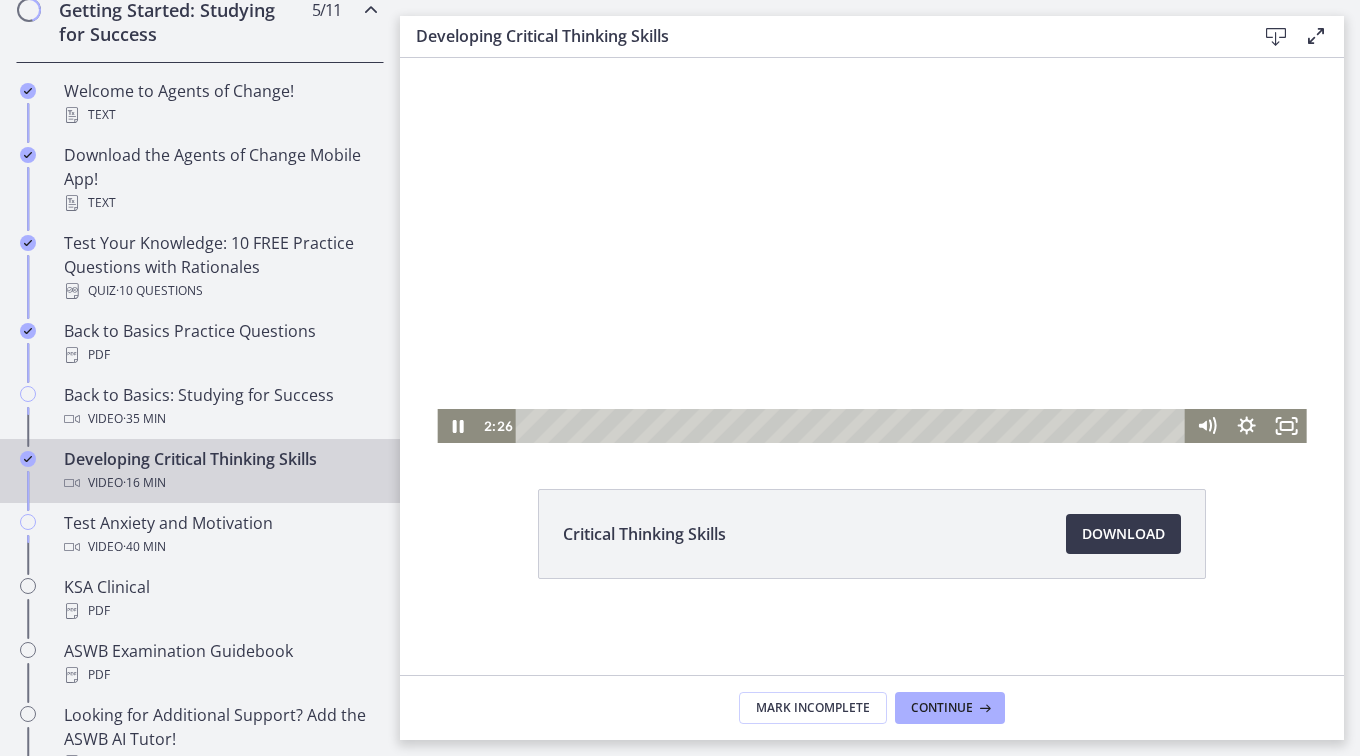 click on "·  16 min" at bounding box center (144, 483) 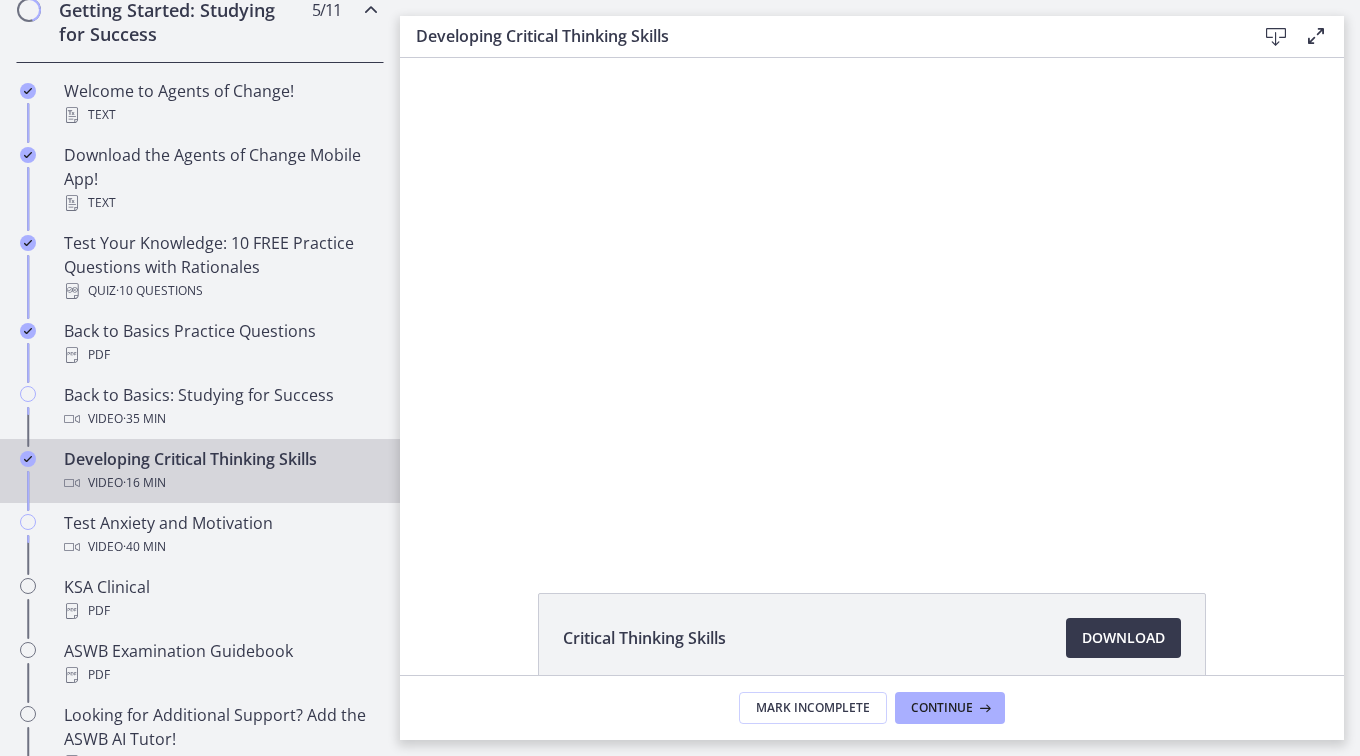 scroll, scrollTop: 104, scrollLeft: 0, axis: vertical 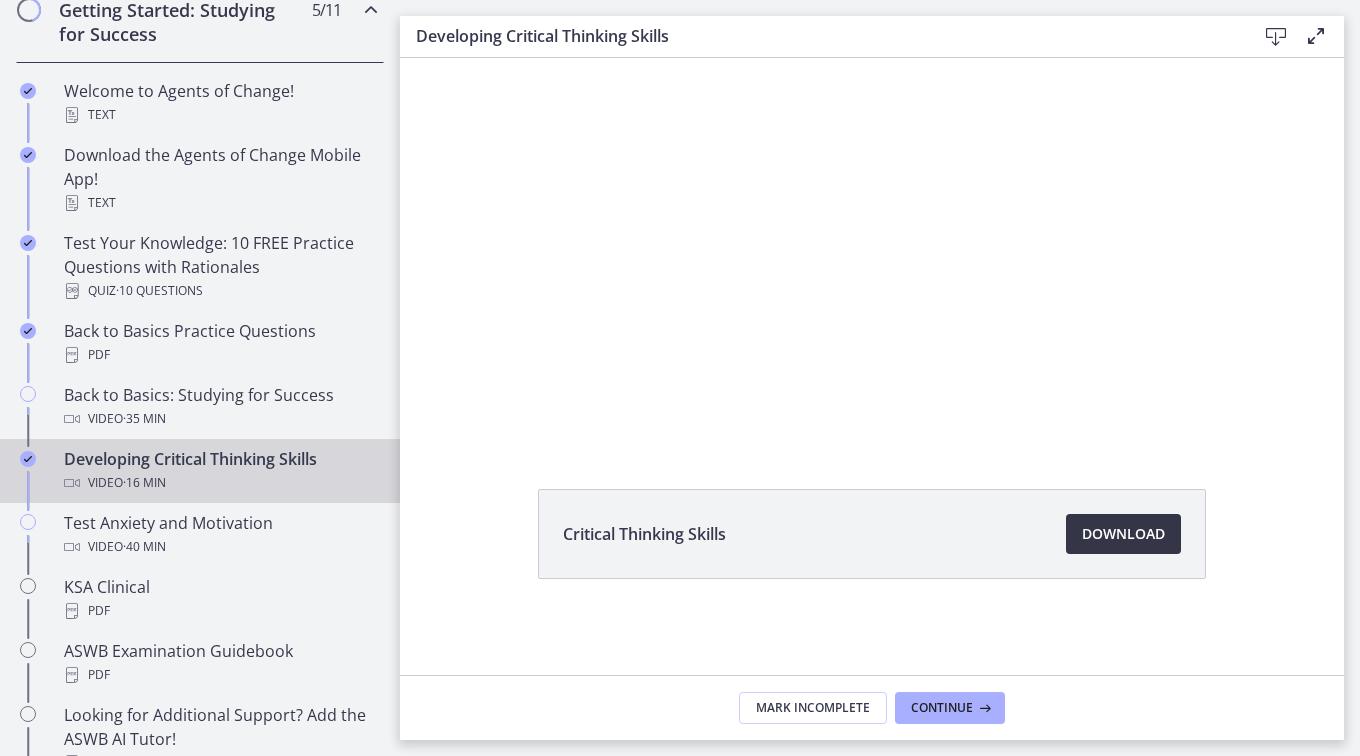 click on "Download
Opens in a new window" at bounding box center [1123, 534] 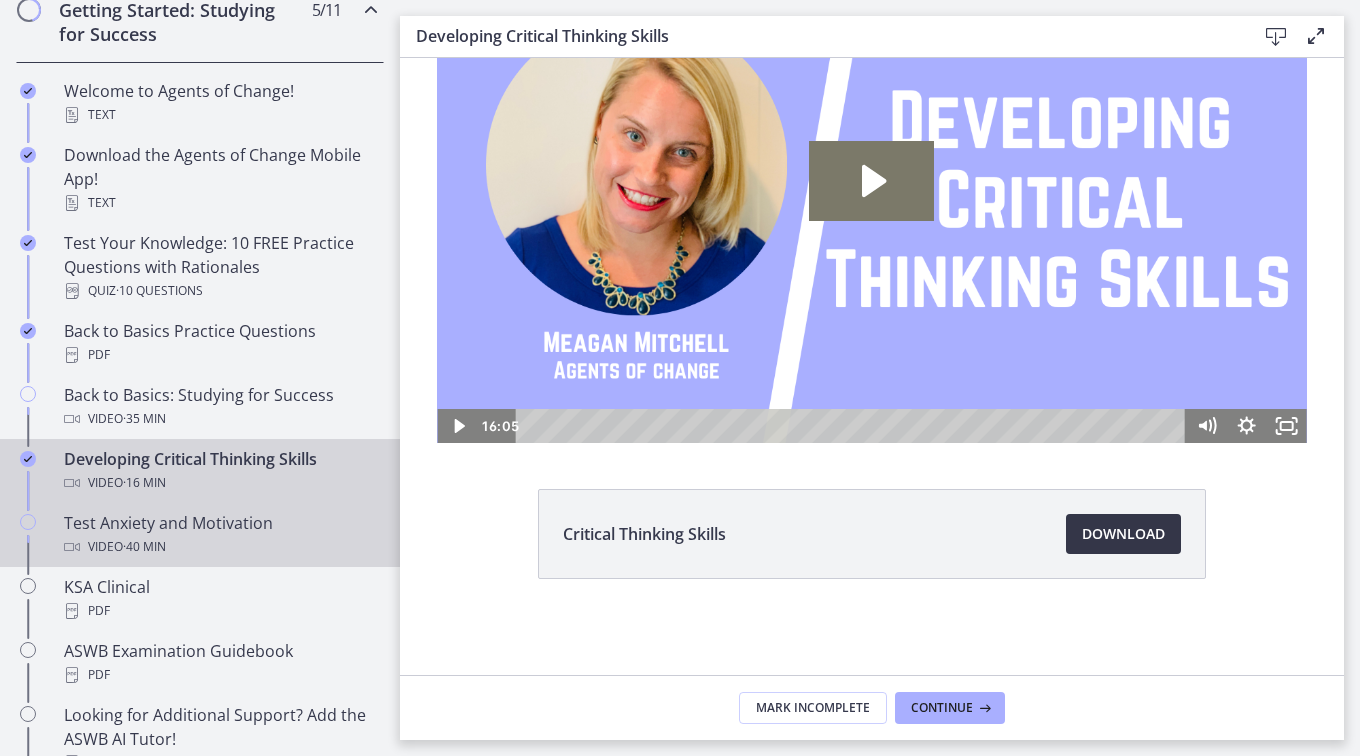 scroll, scrollTop: 0, scrollLeft: 0, axis: both 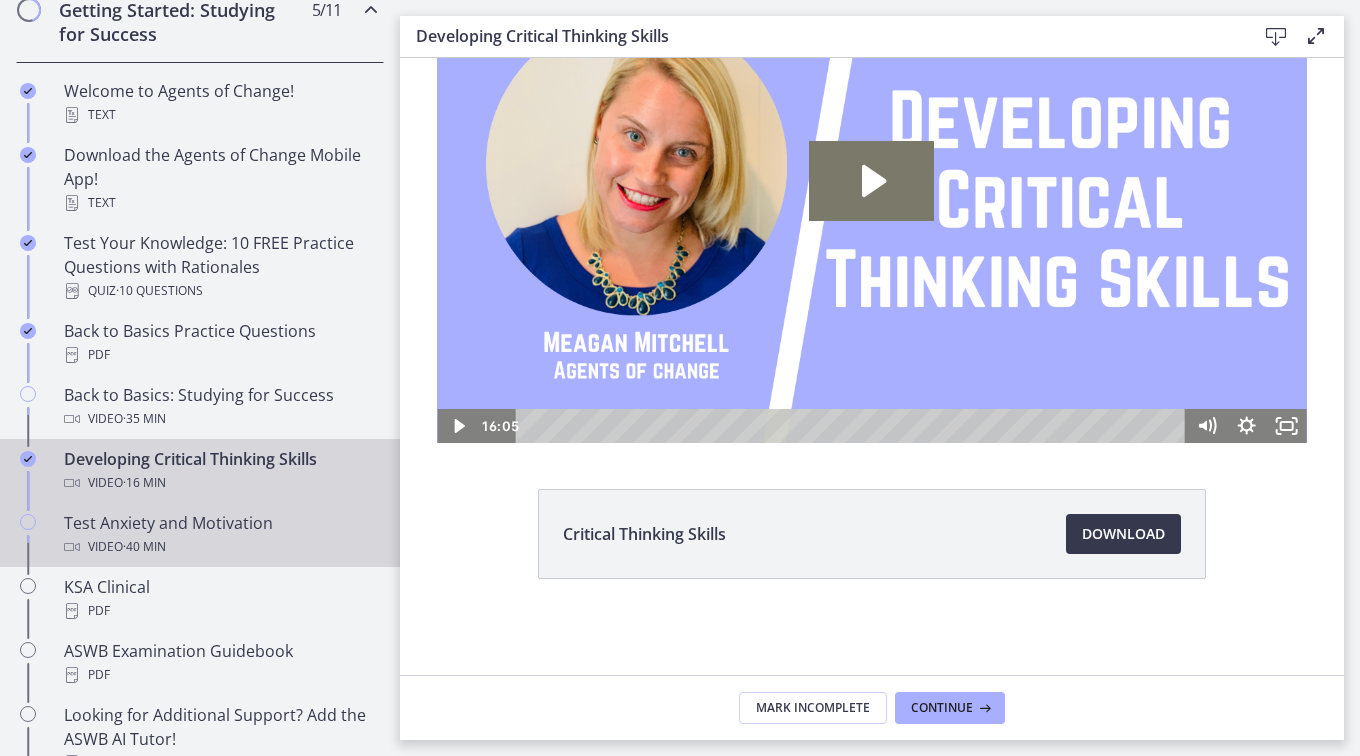 click on "Test Anxiety and Motivation
Video
·  40 min" at bounding box center [220, 535] 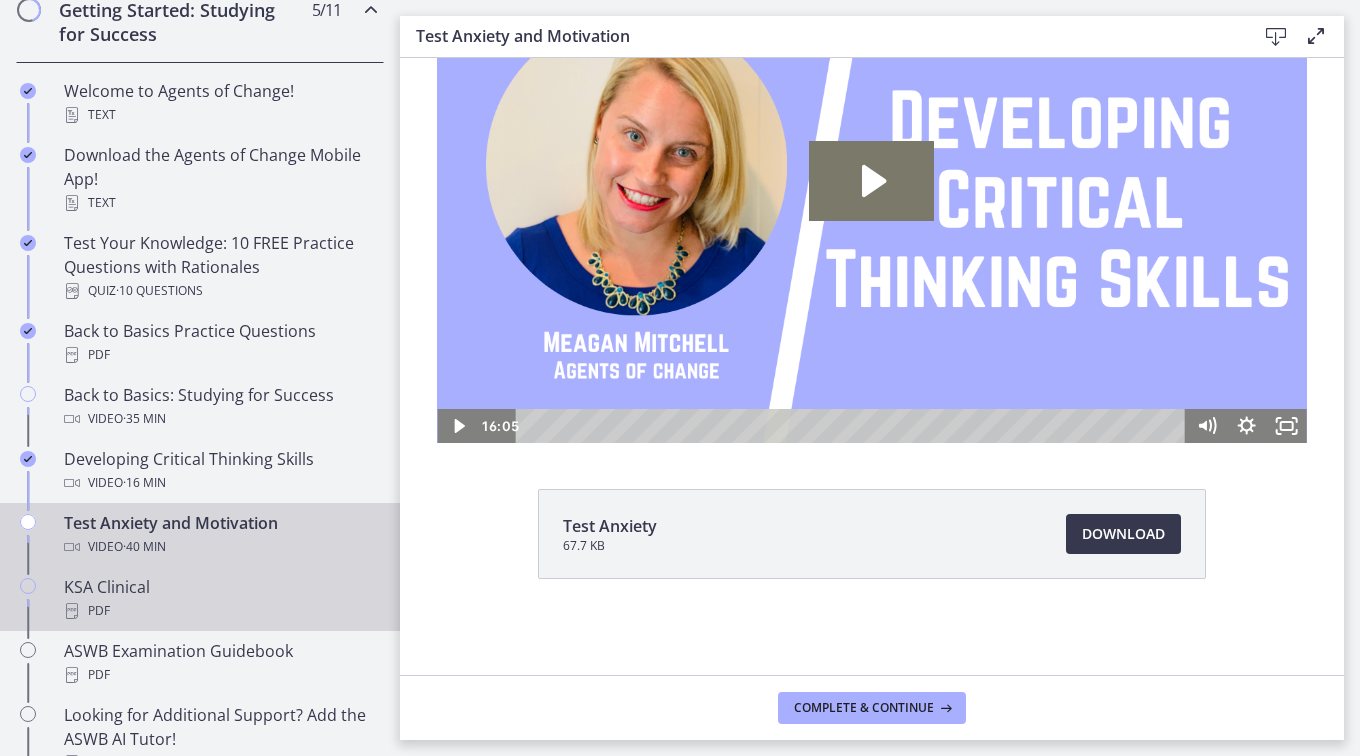 scroll, scrollTop: 0, scrollLeft: 0, axis: both 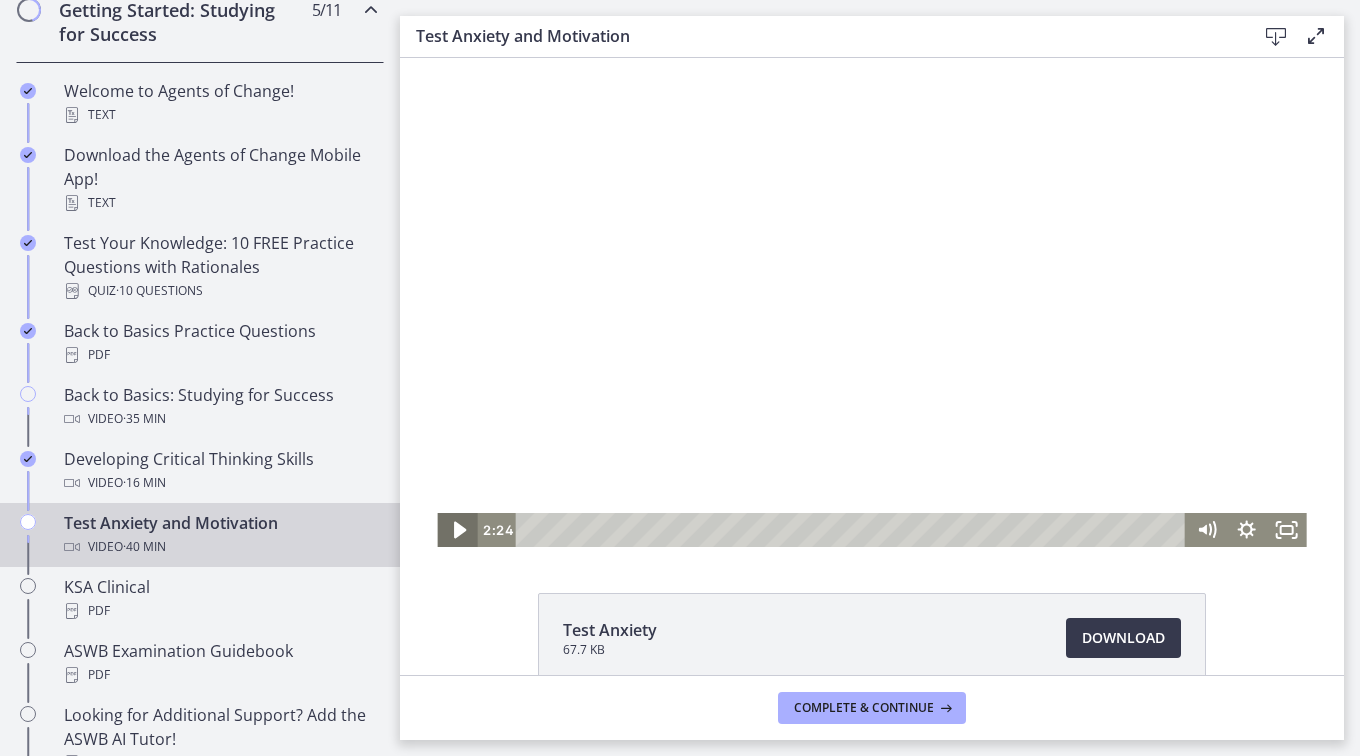click 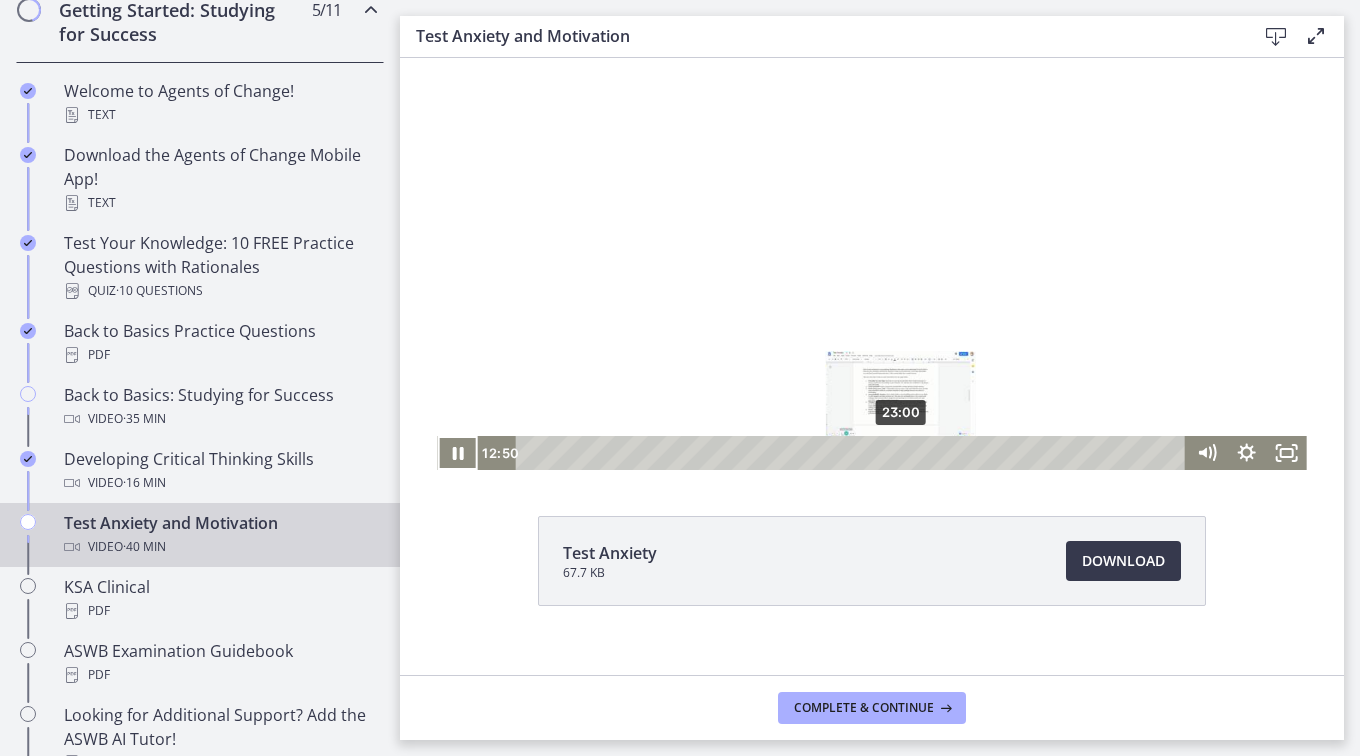 scroll, scrollTop: 104, scrollLeft: 0, axis: vertical 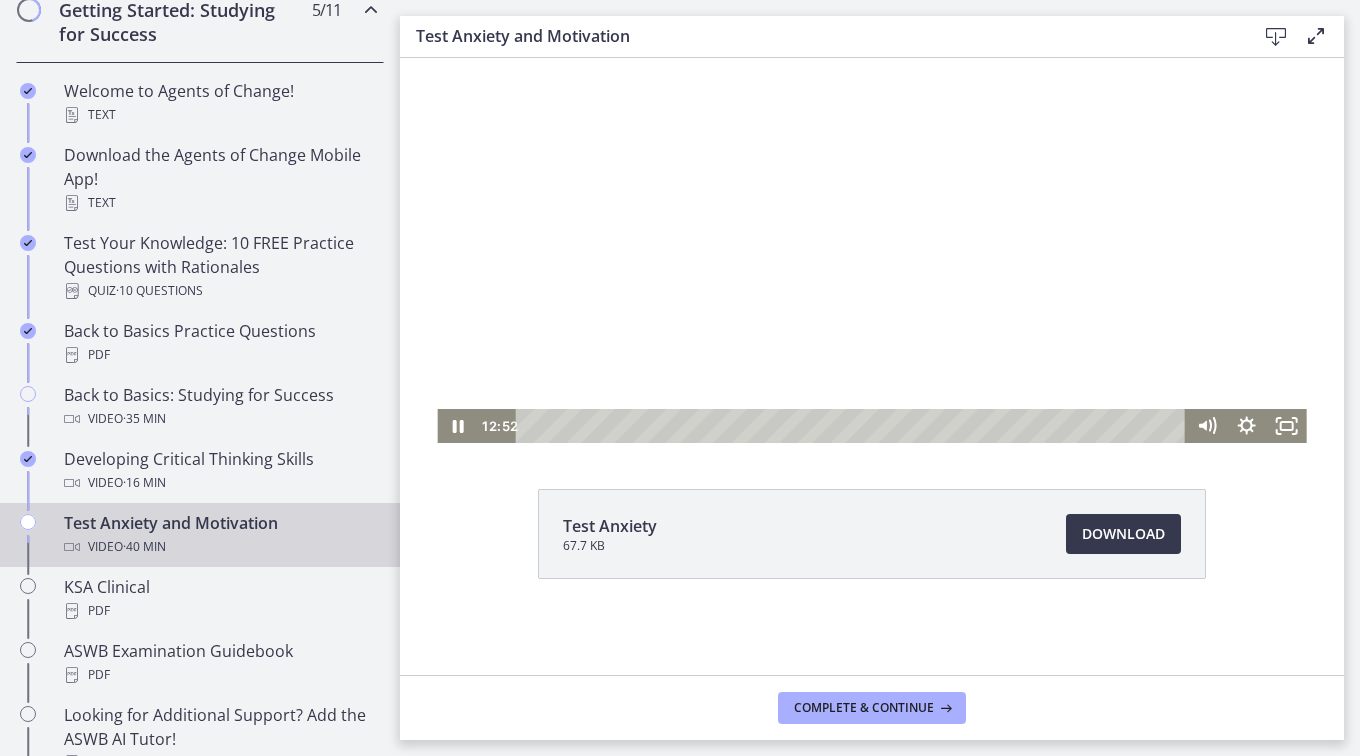 drag, startPoint x: 1259, startPoint y: 157, endPoint x: 1260, endPoint y: 220, distance: 63.007935 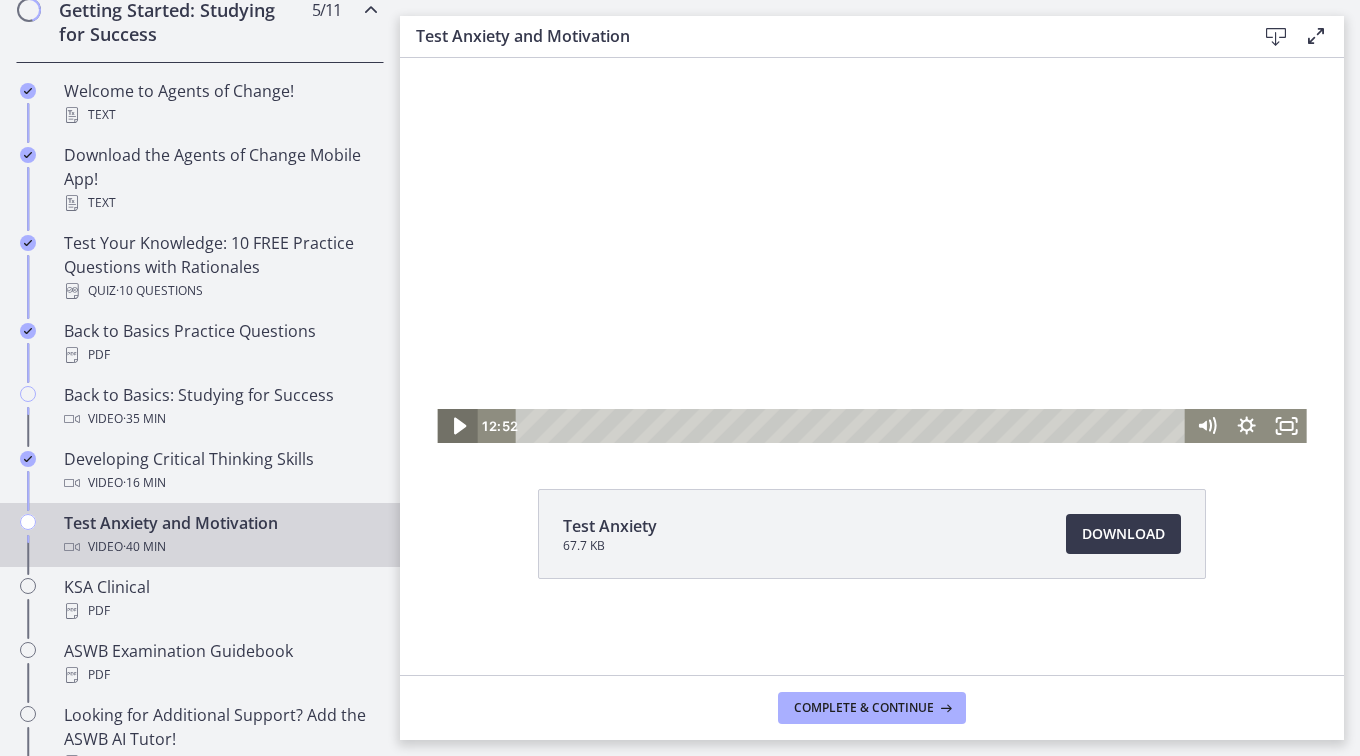 click 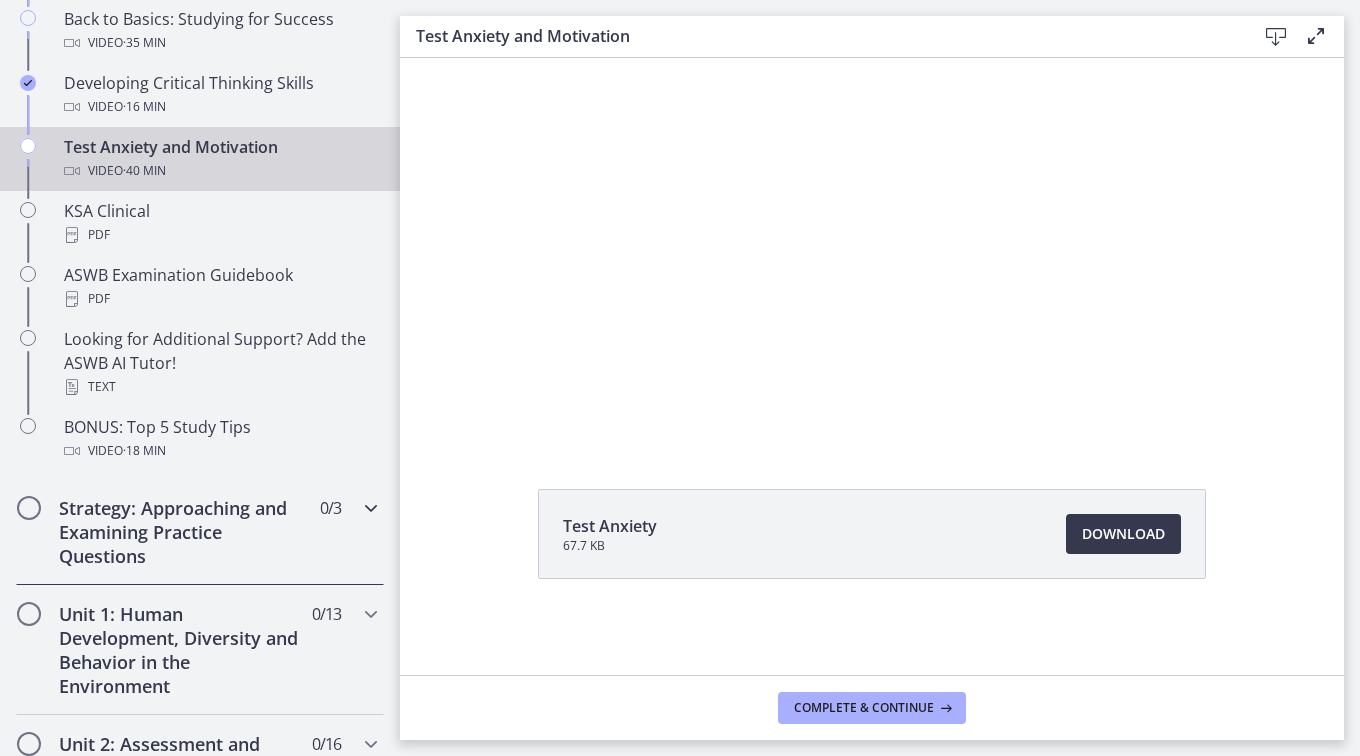 scroll, scrollTop: 800, scrollLeft: 0, axis: vertical 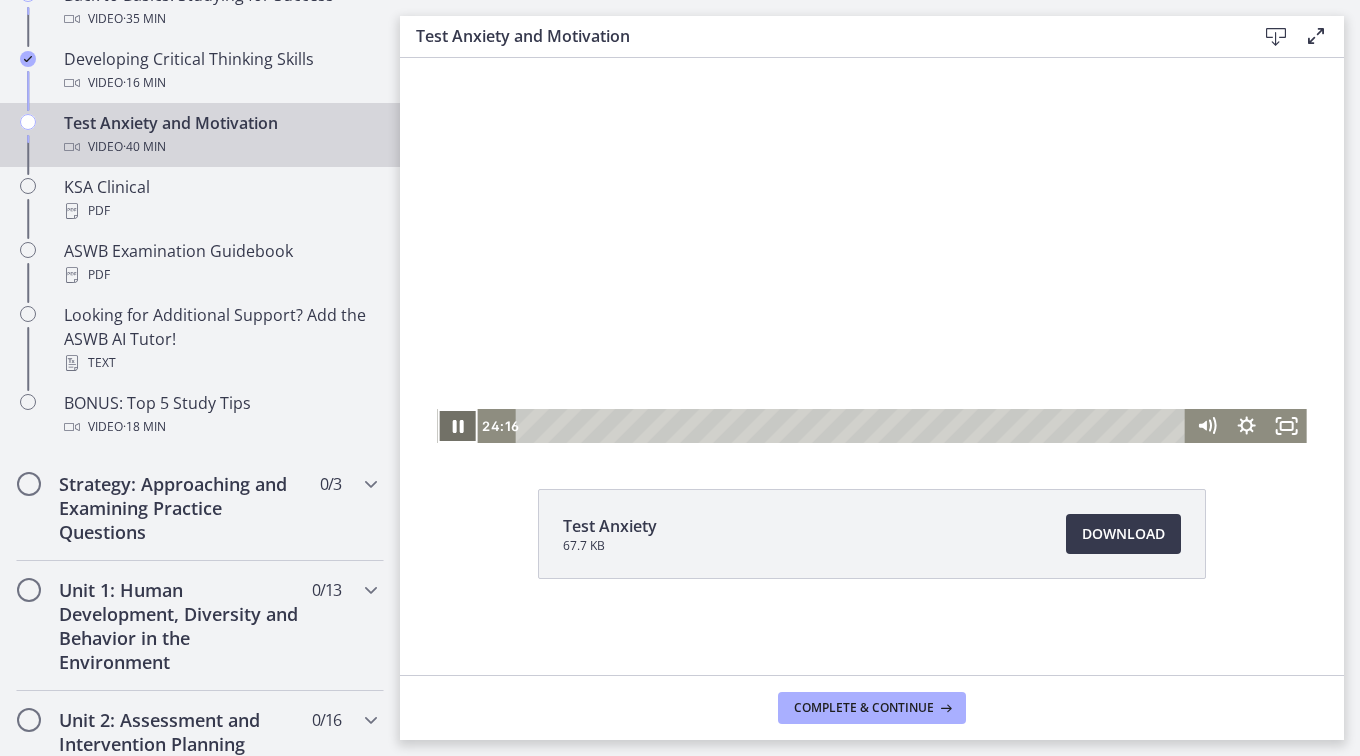 click 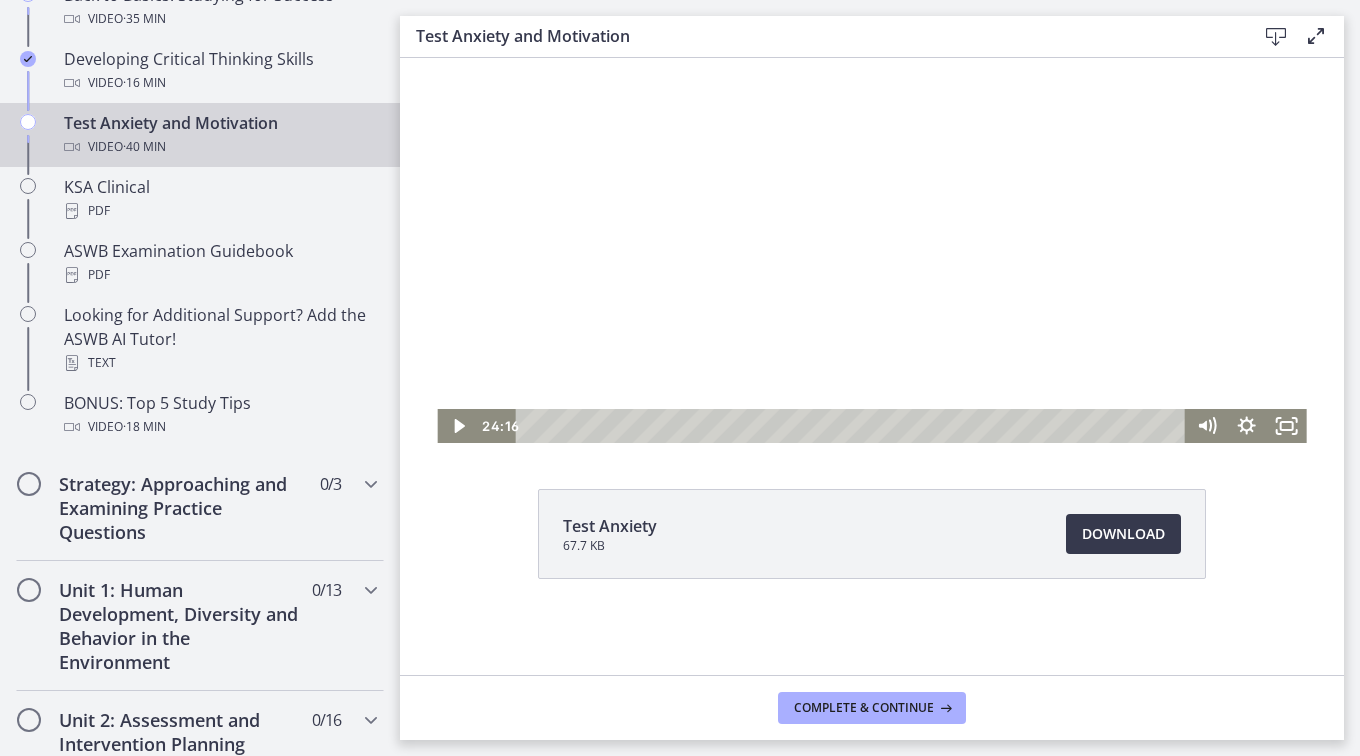 drag, startPoint x: 1260, startPoint y: 207, endPoint x: 1255, endPoint y: 274, distance: 67.18631 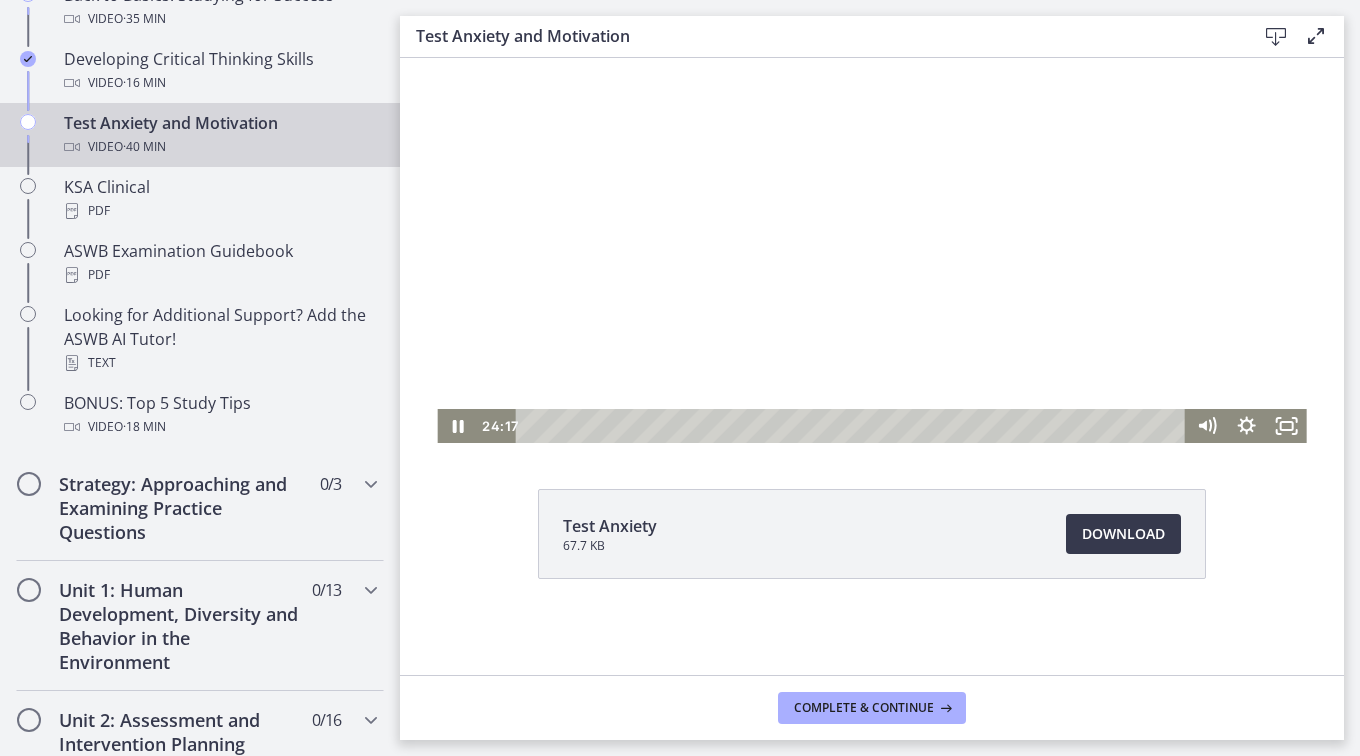 drag, startPoint x: 1260, startPoint y: 231, endPoint x: 1256, endPoint y: 294, distance: 63.126858 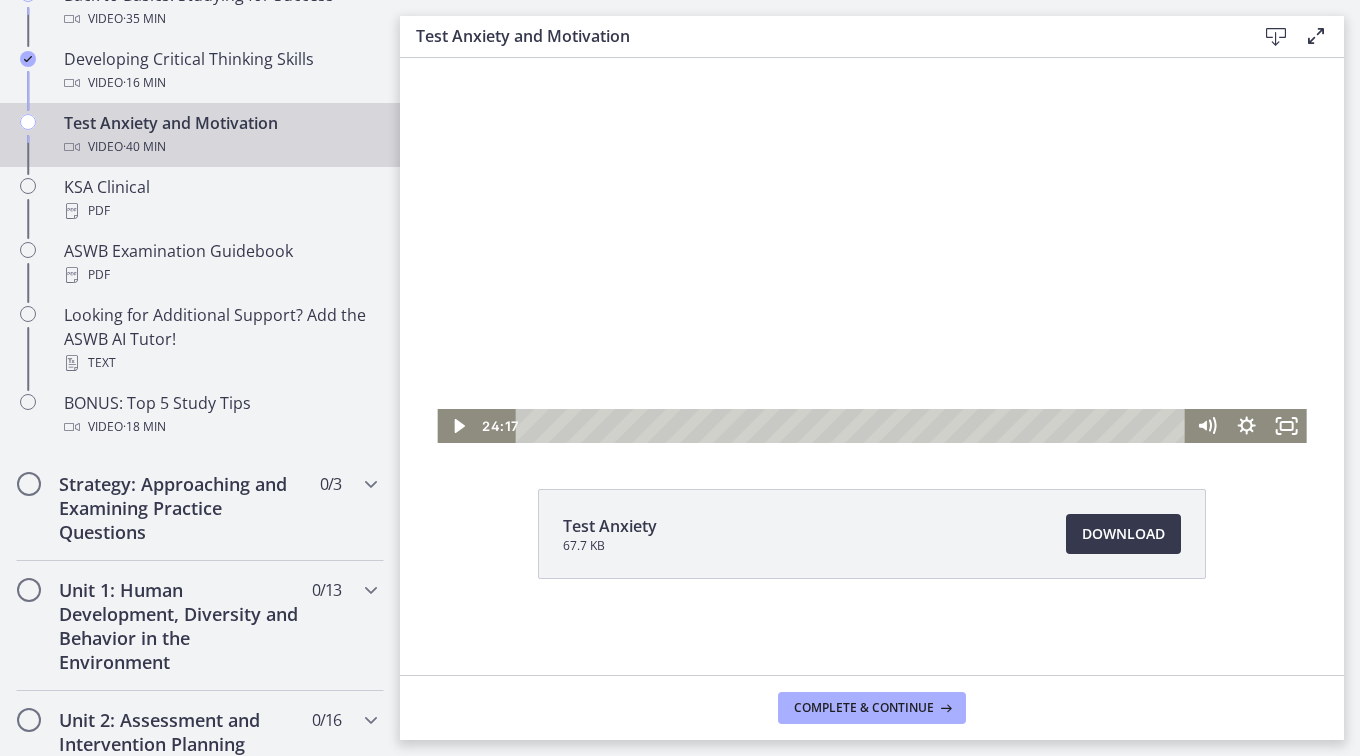 drag, startPoint x: 1260, startPoint y: 233, endPoint x: 1268, endPoint y: 340, distance: 107.298645 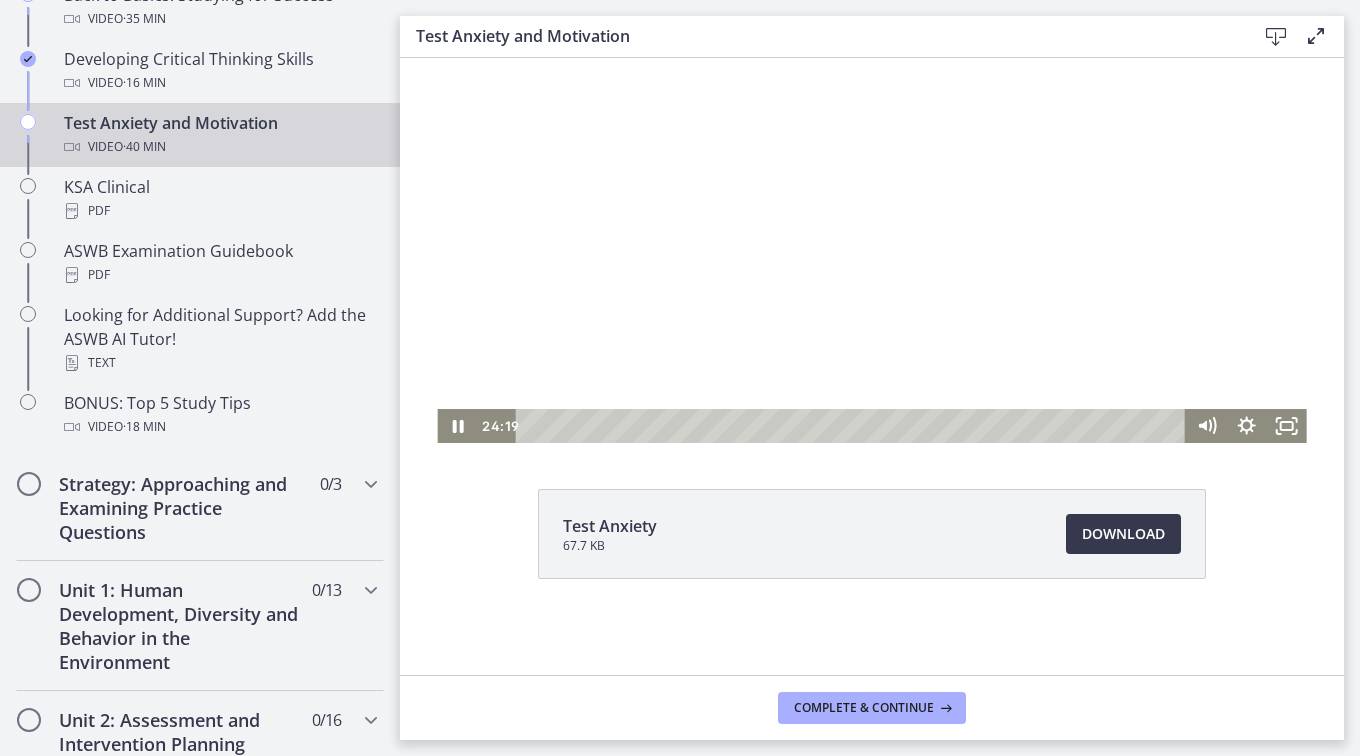 drag, startPoint x: 1261, startPoint y: 177, endPoint x: 1260, endPoint y: 291, distance: 114.00439 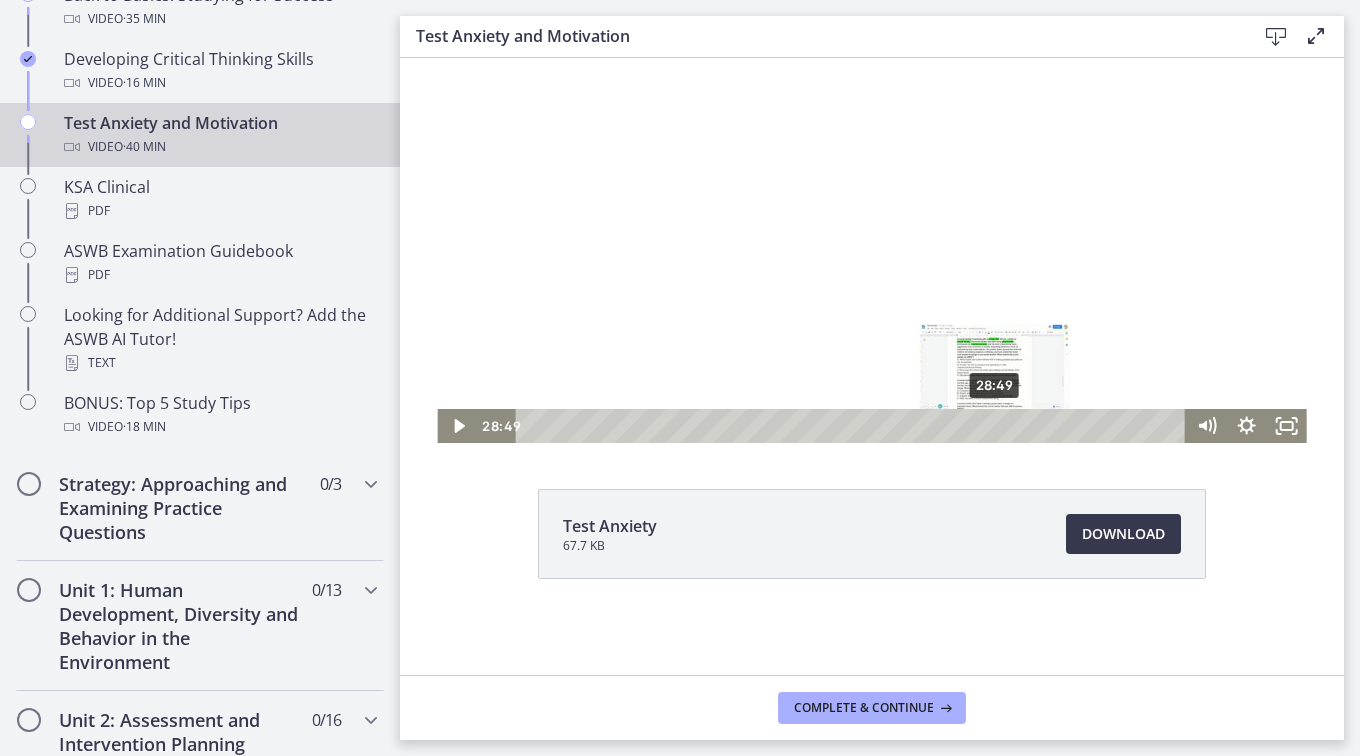 click on "28:49" at bounding box center [853, 426] 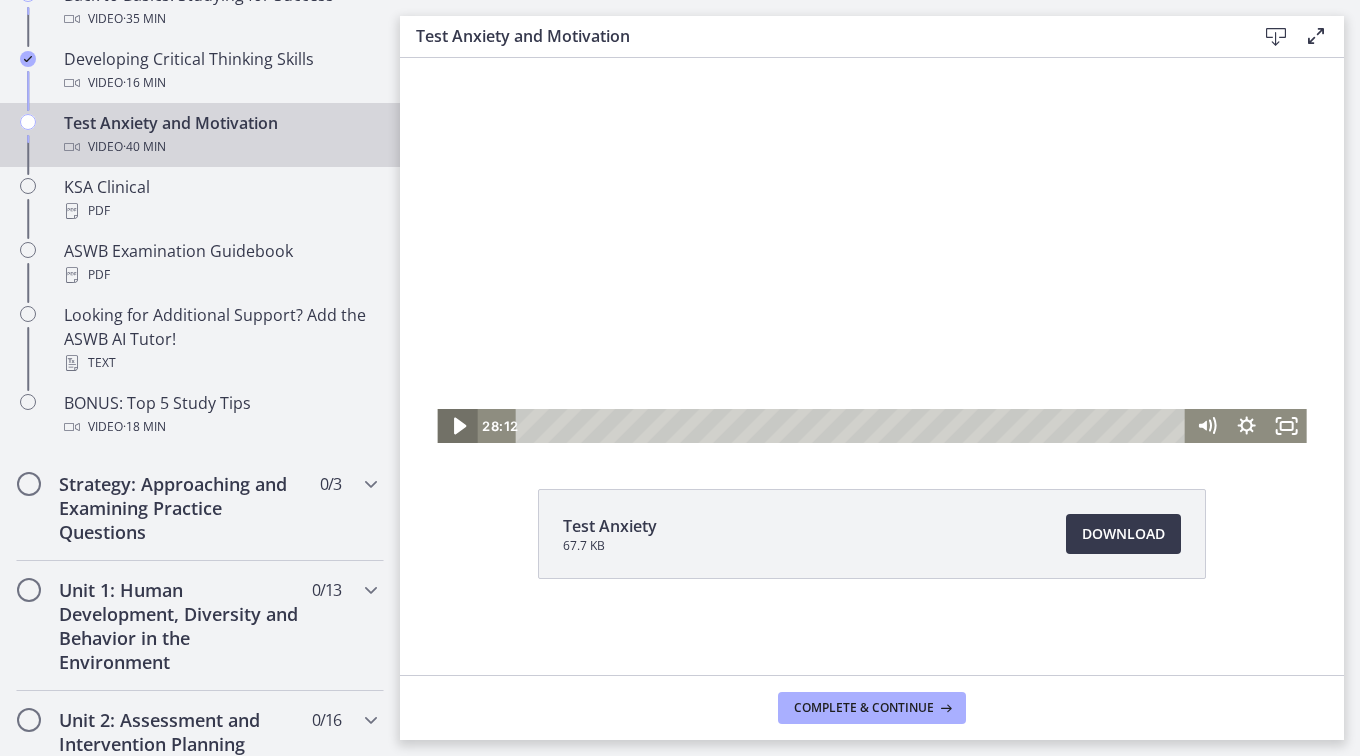 click 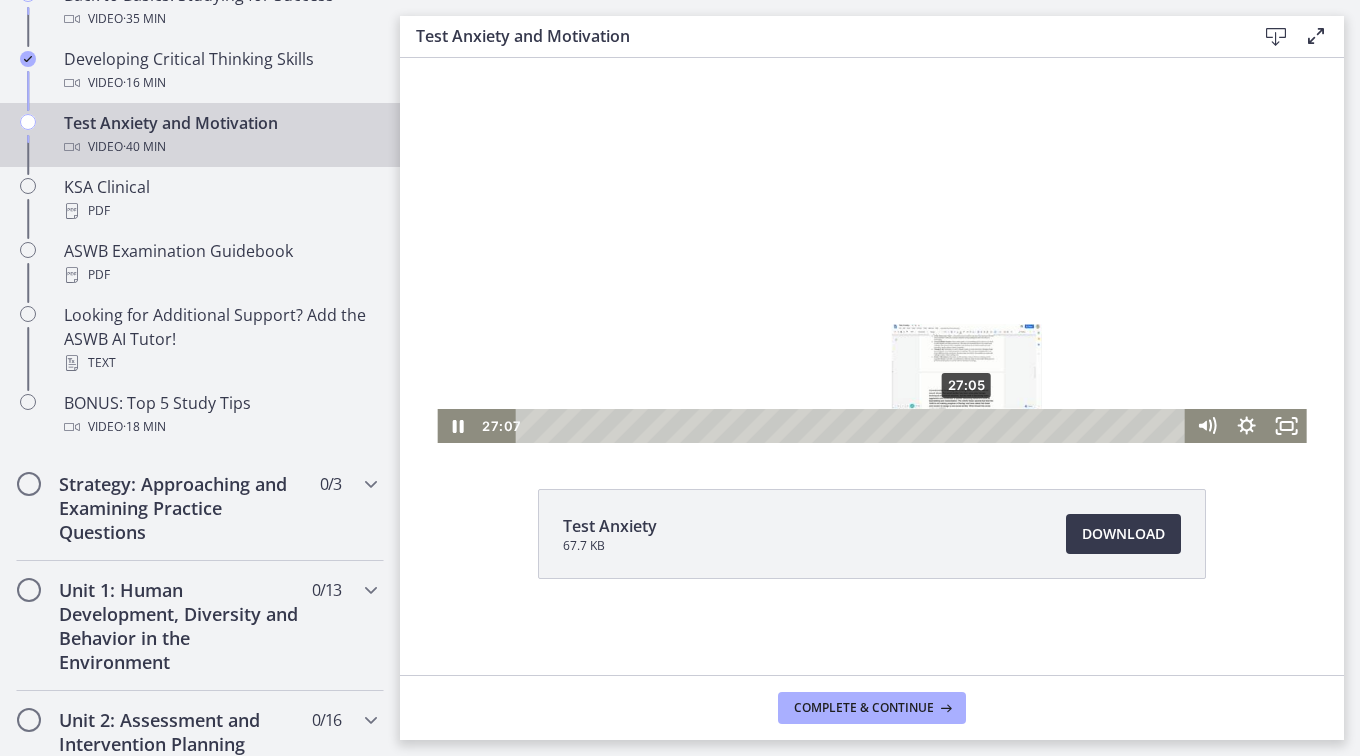drag, startPoint x: 974, startPoint y: 428, endPoint x: 960, endPoint y: 431, distance: 14.3178215 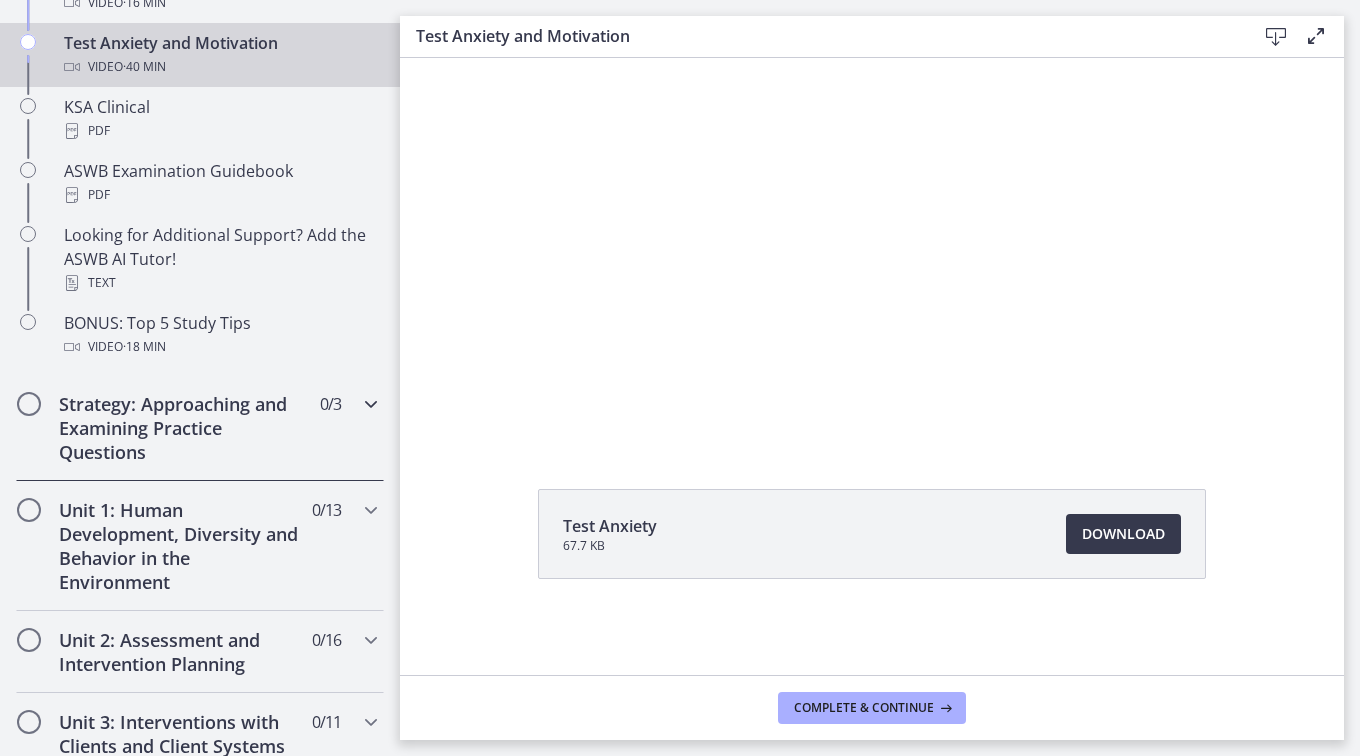 scroll, scrollTop: 900, scrollLeft: 0, axis: vertical 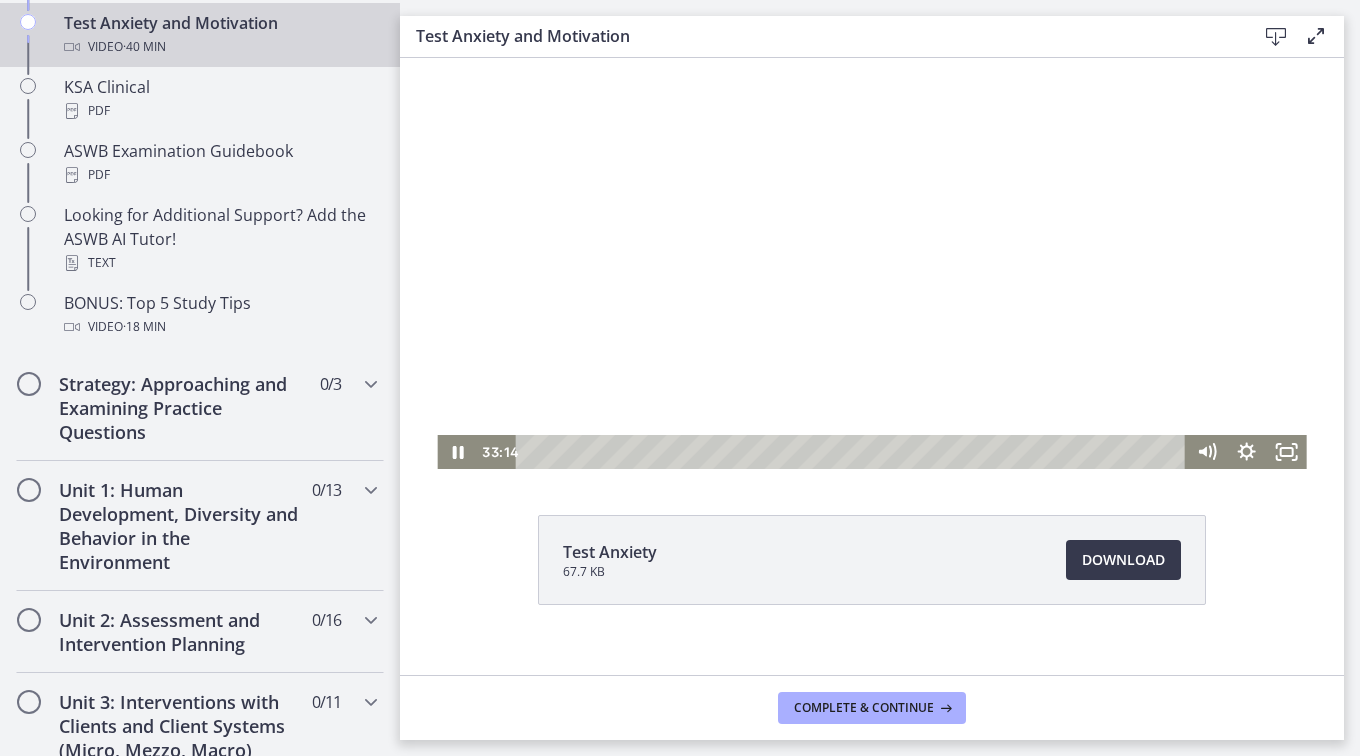 click at bounding box center [871, 224] 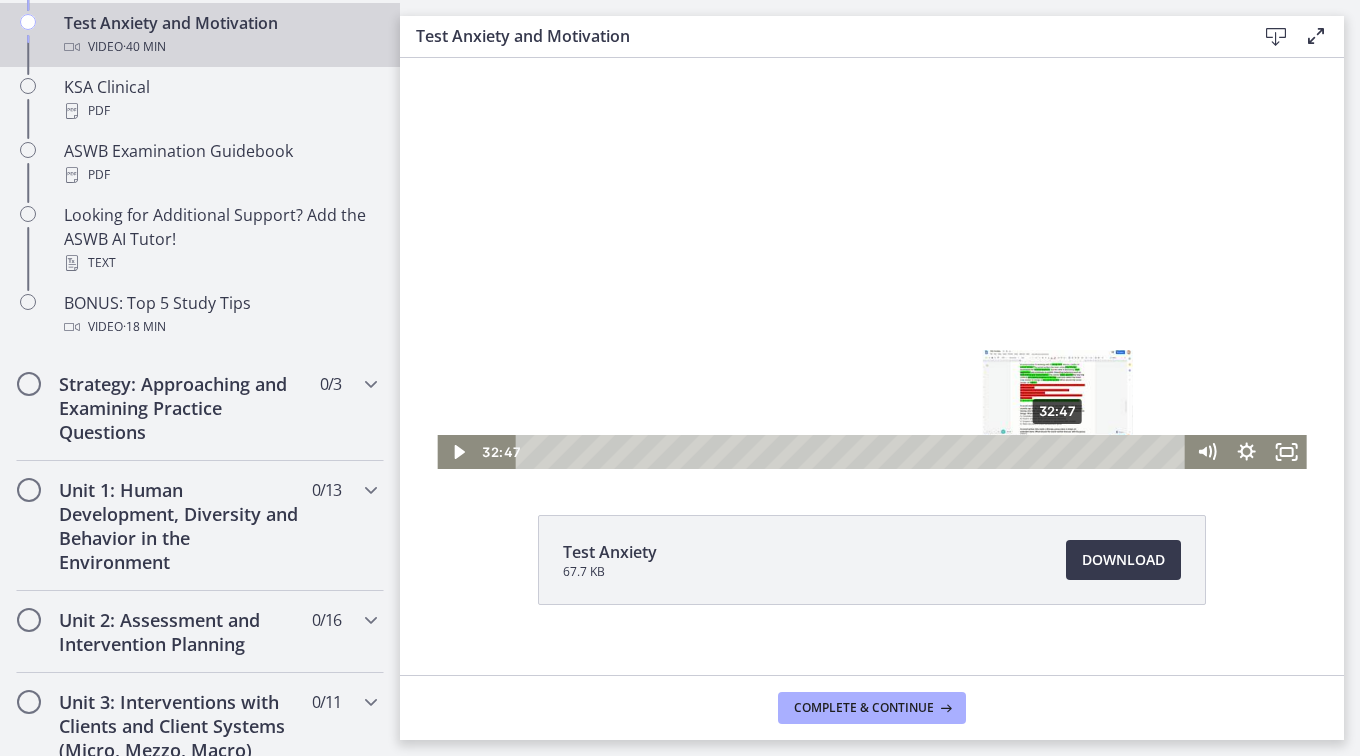 click at bounding box center [1057, 451] 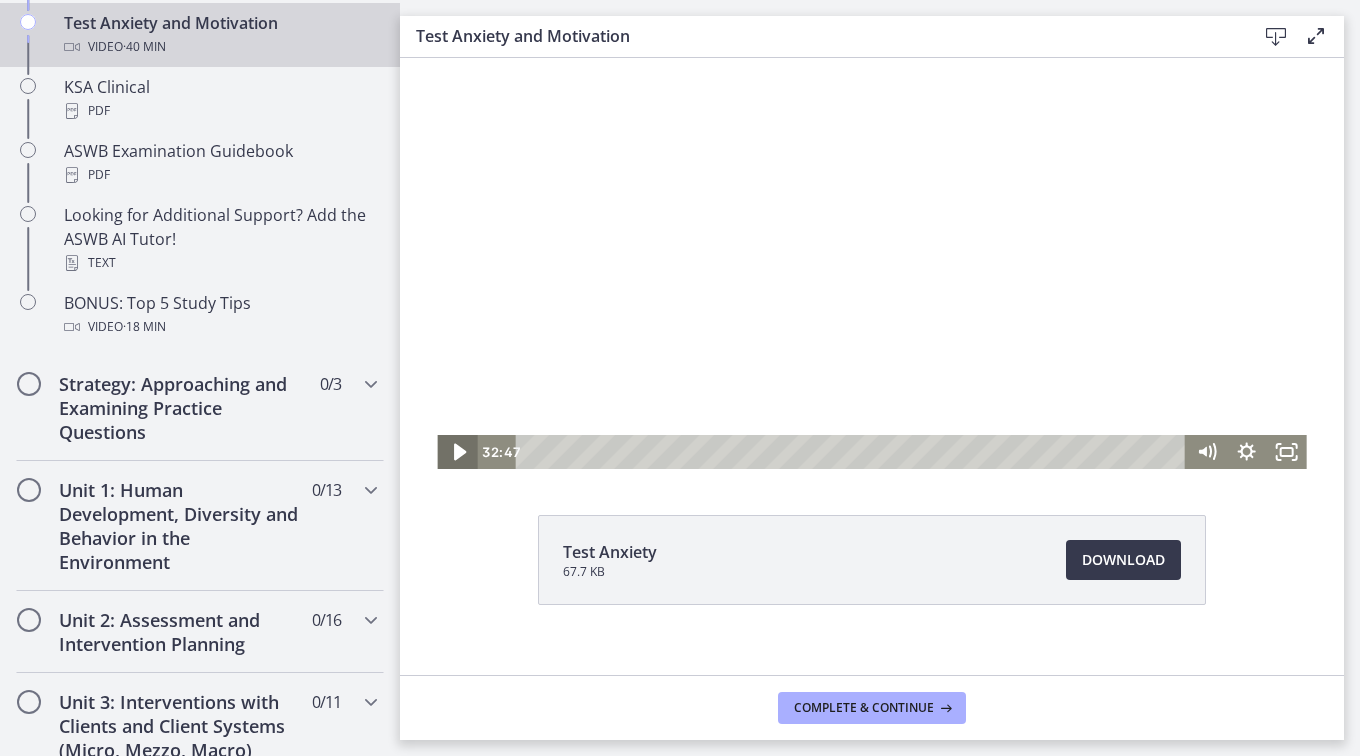 click 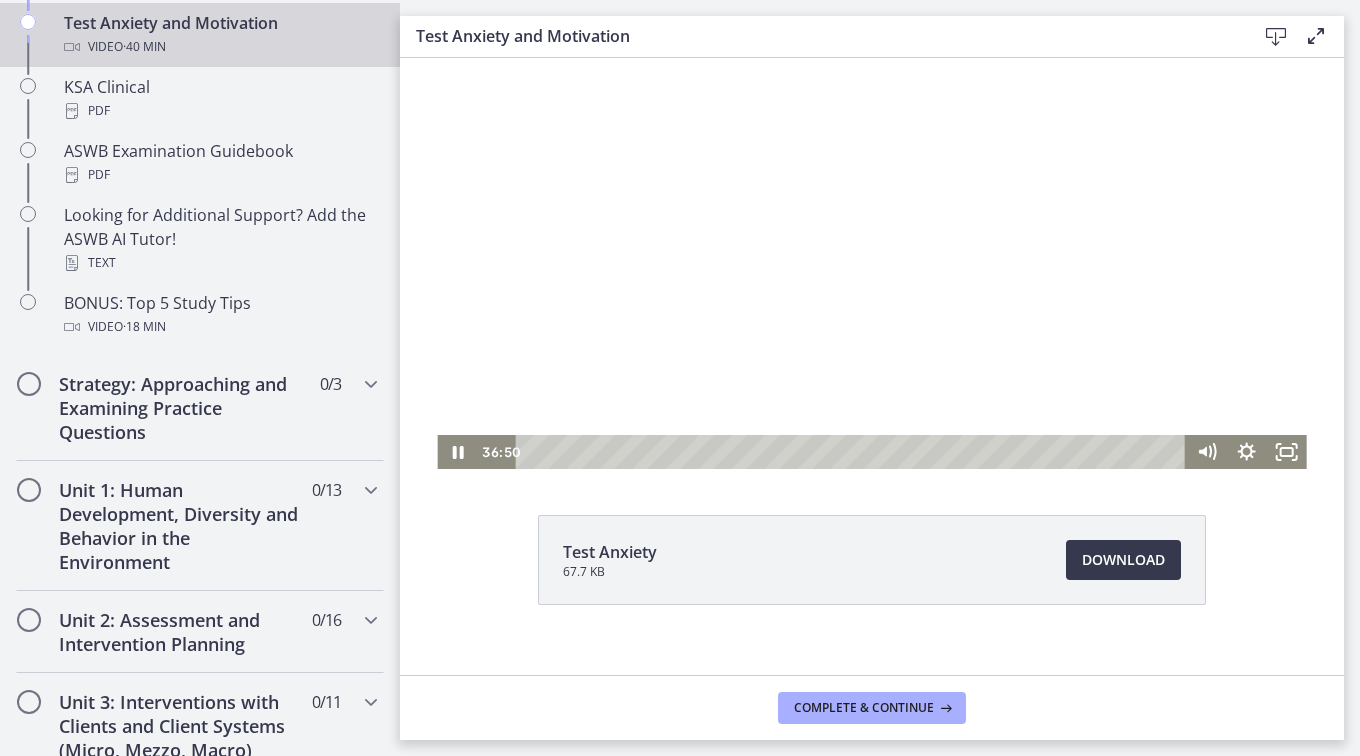 click at bounding box center [871, 224] 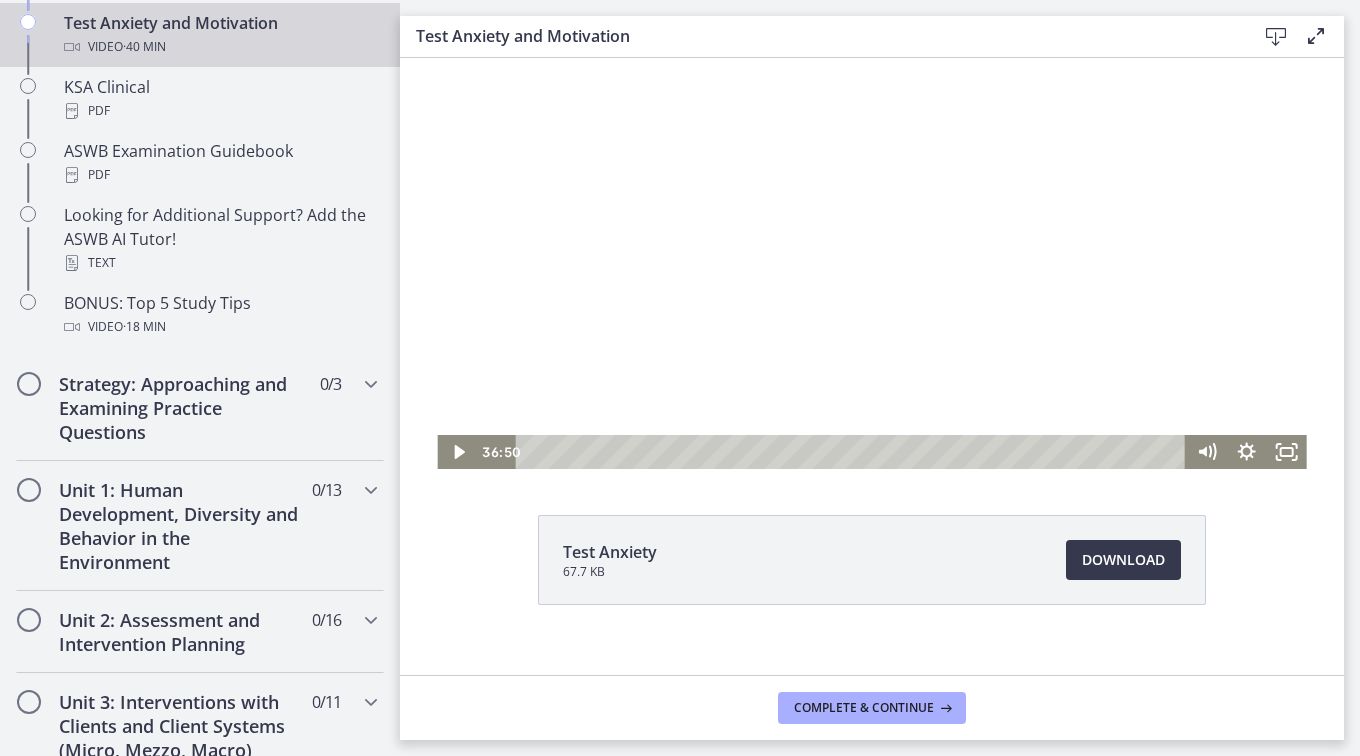 click at bounding box center [871, 224] 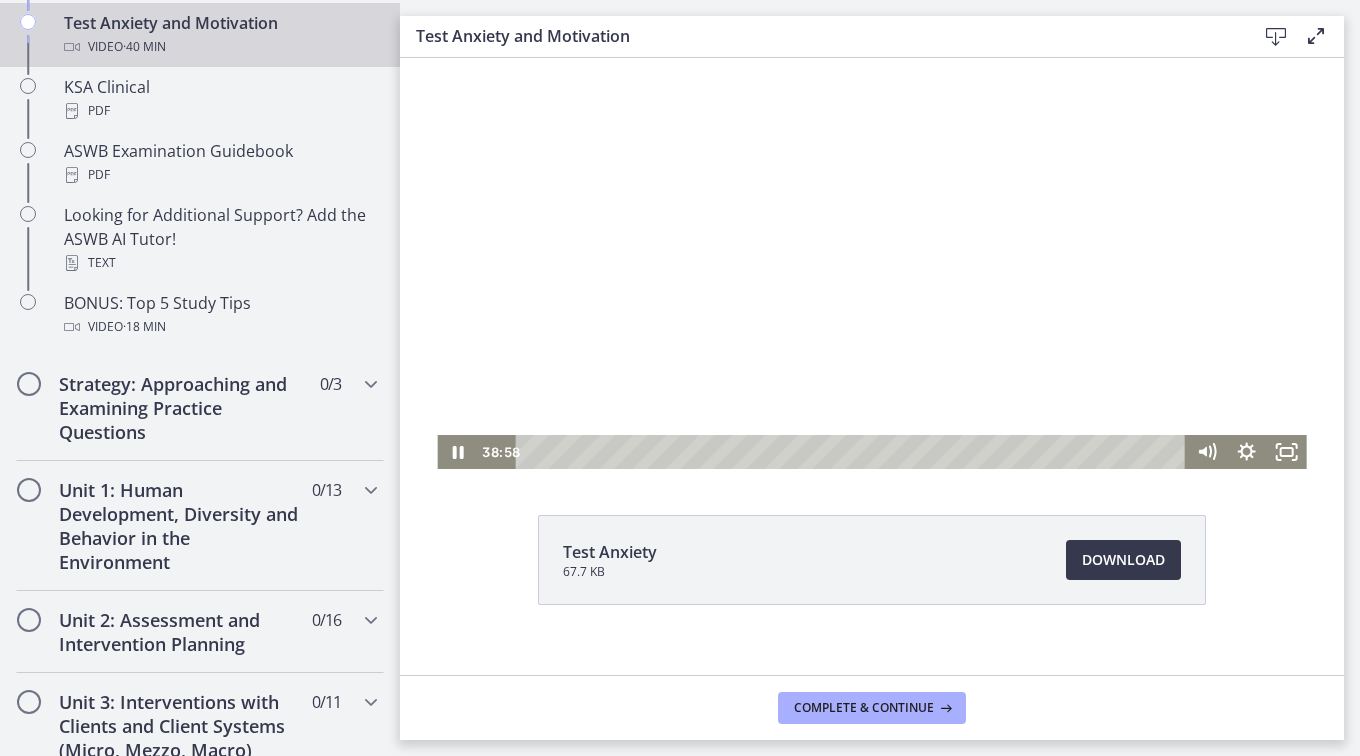 drag, startPoint x: 748, startPoint y: 167, endPoint x: 770, endPoint y: 162, distance: 22.561028 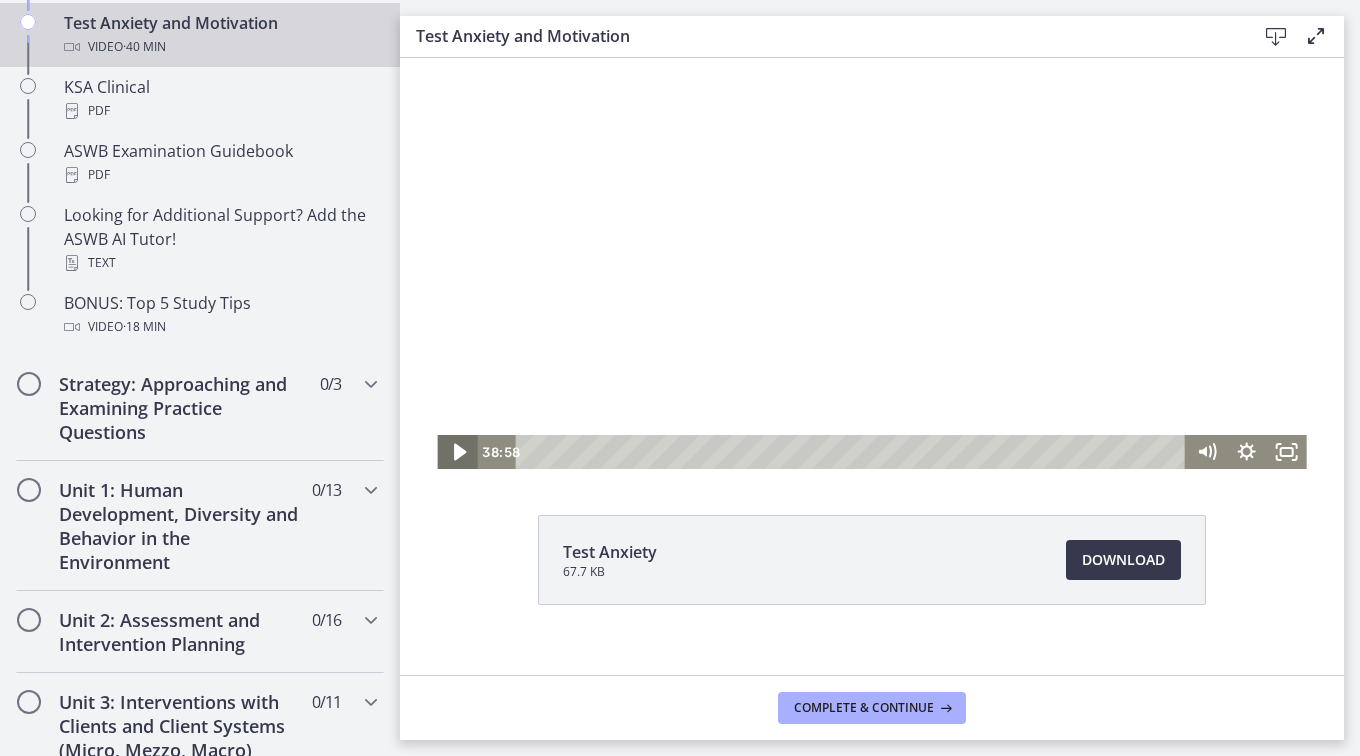click 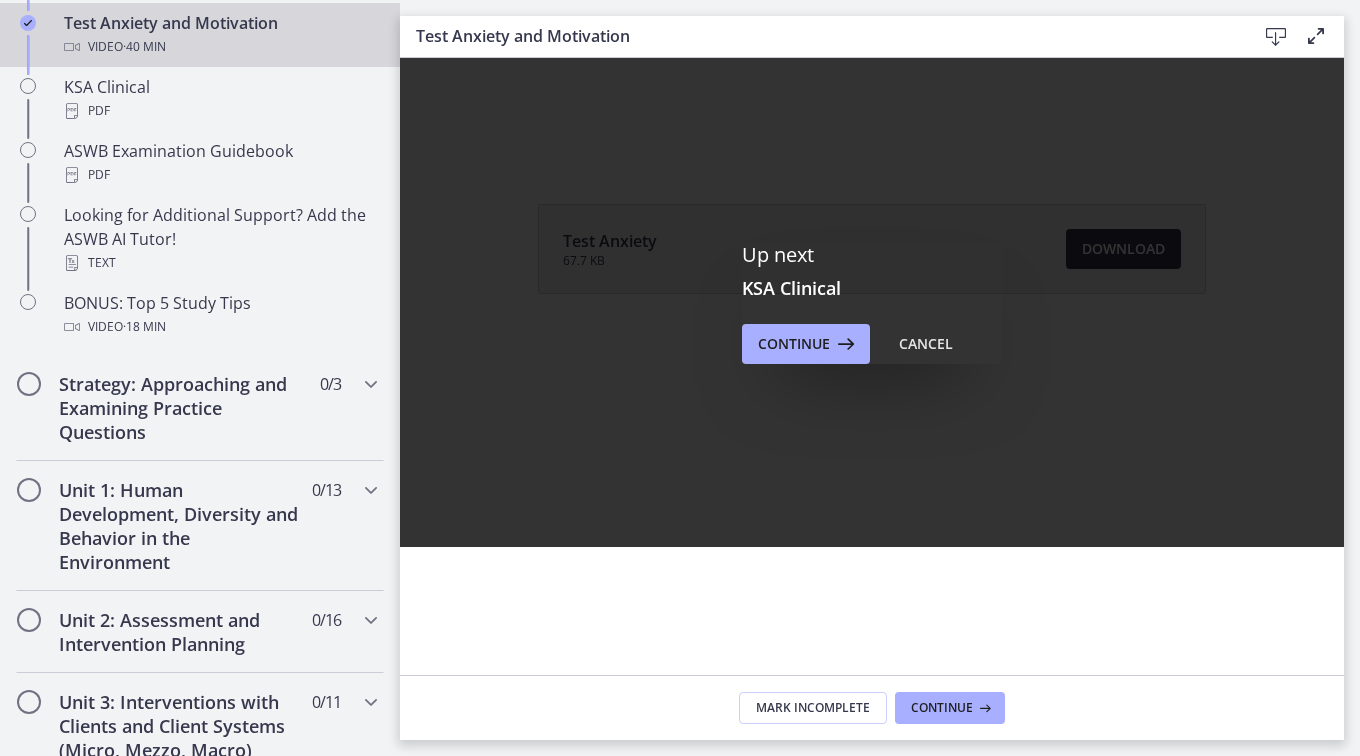 scroll, scrollTop: 0, scrollLeft: 0, axis: both 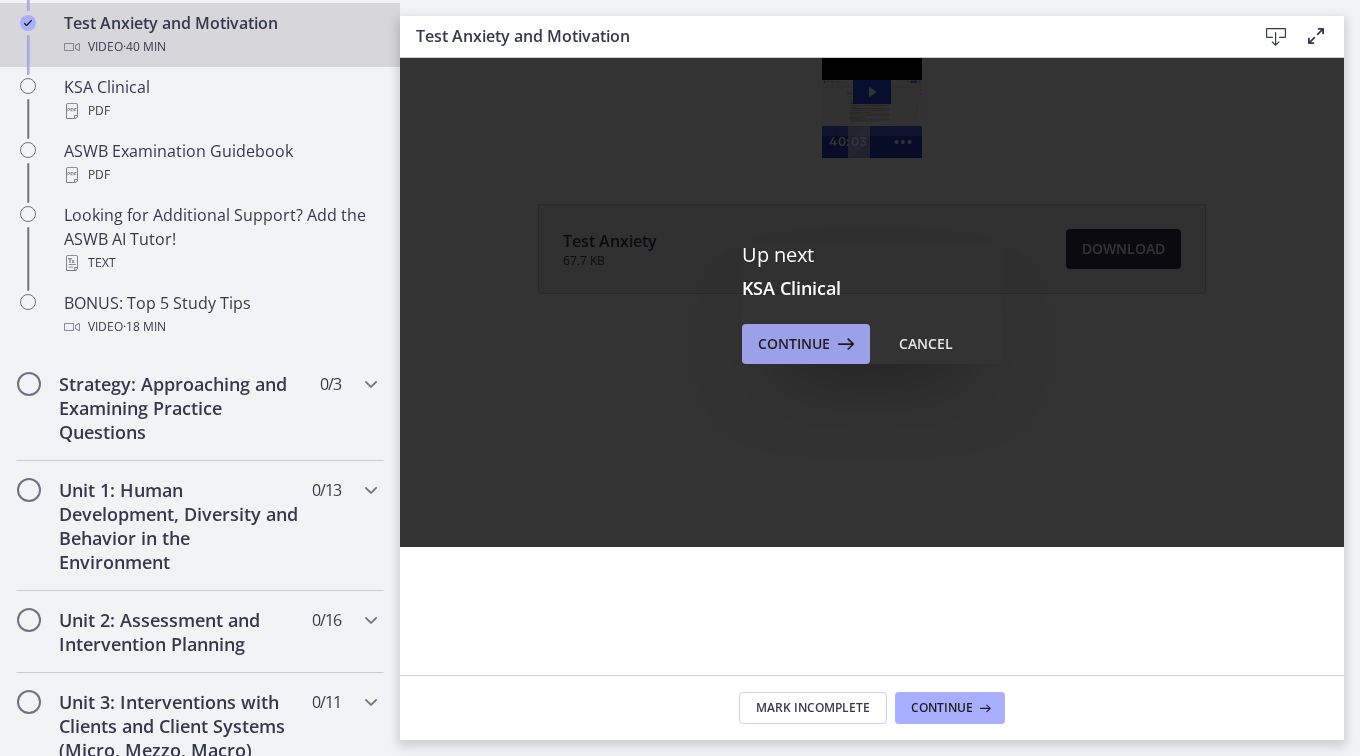 click on "Continue" at bounding box center [794, 344] 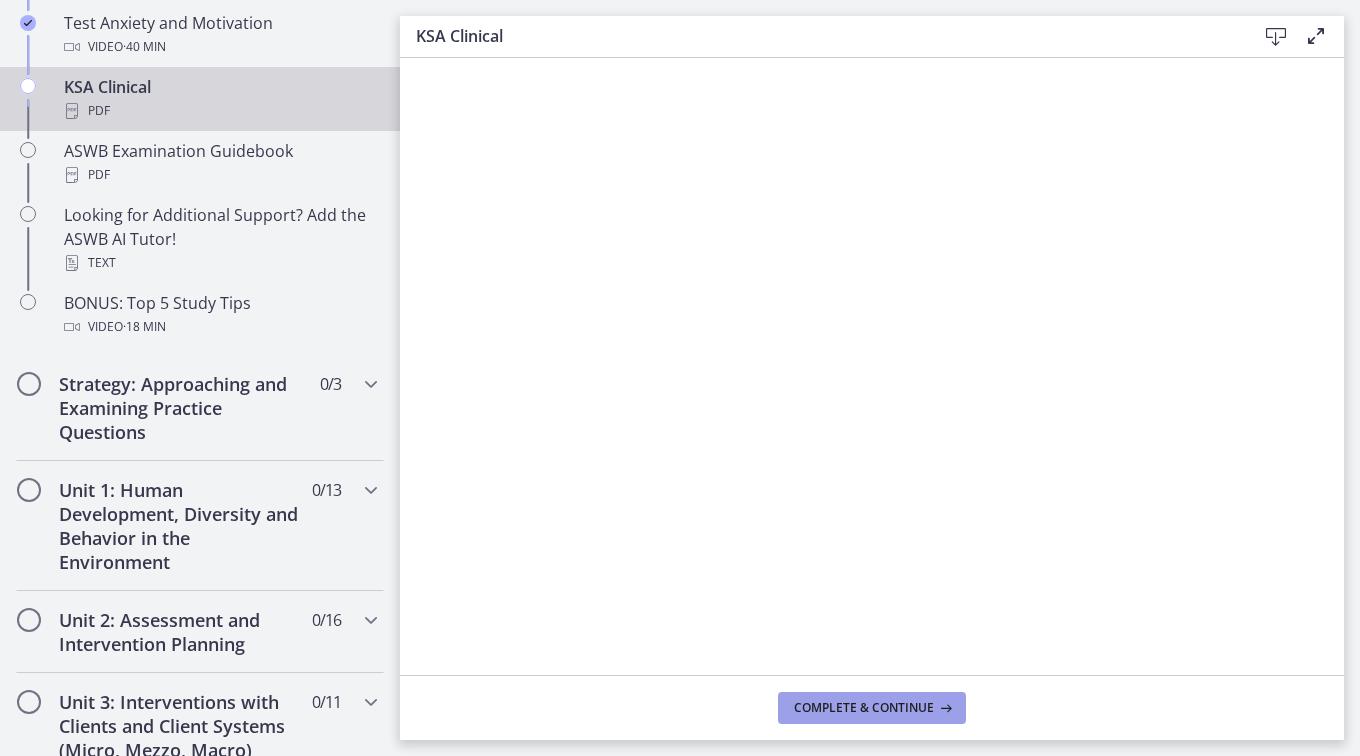 click on "Complete & continue" at bounding box center [864, 708] 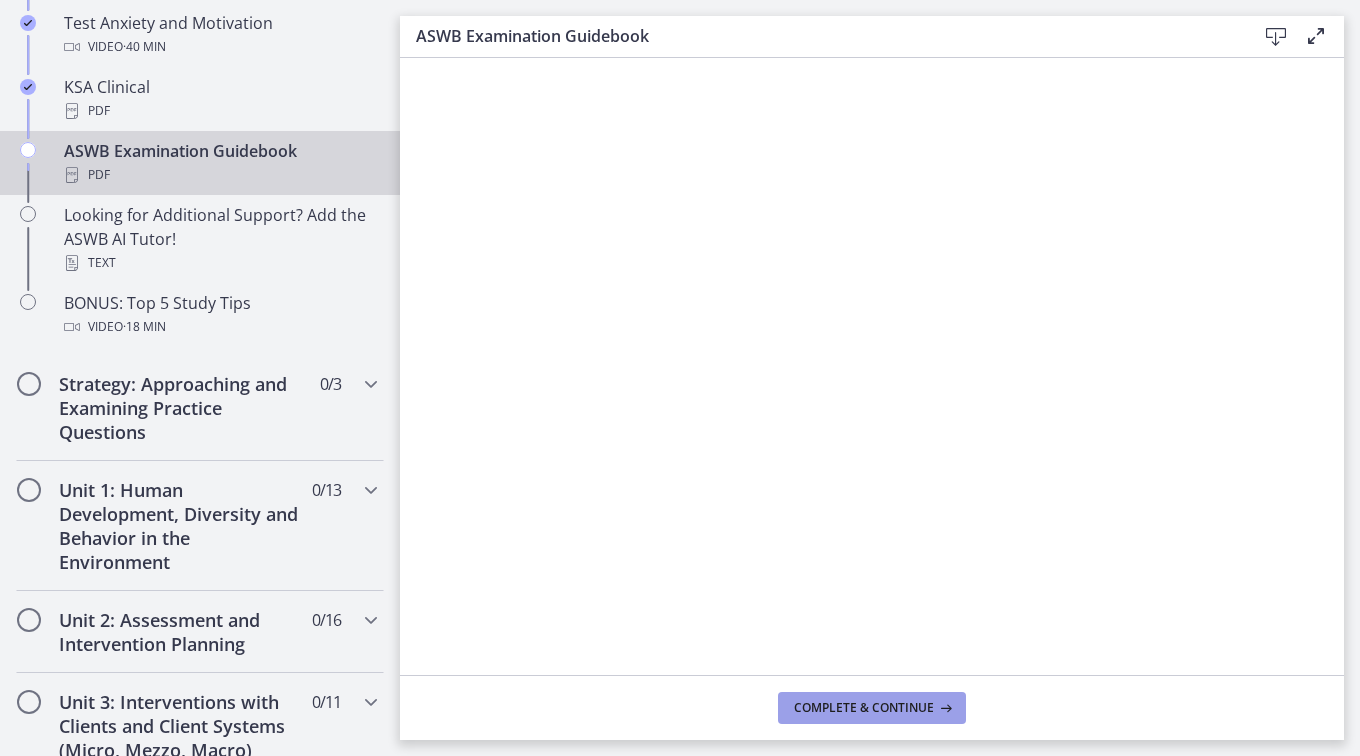 click on "Complete & continue" at bounding box center [864, 708] 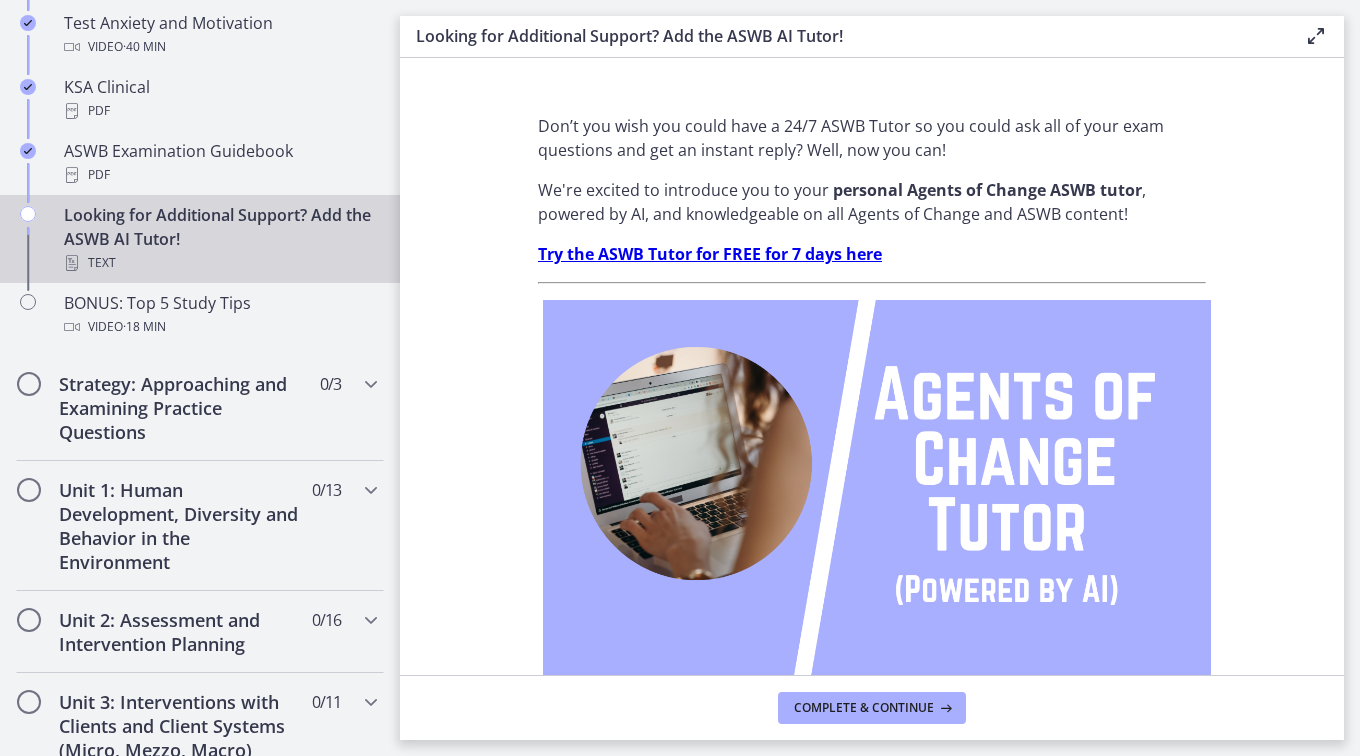 click on "Complete & continue" at bounding box center [872, 707] 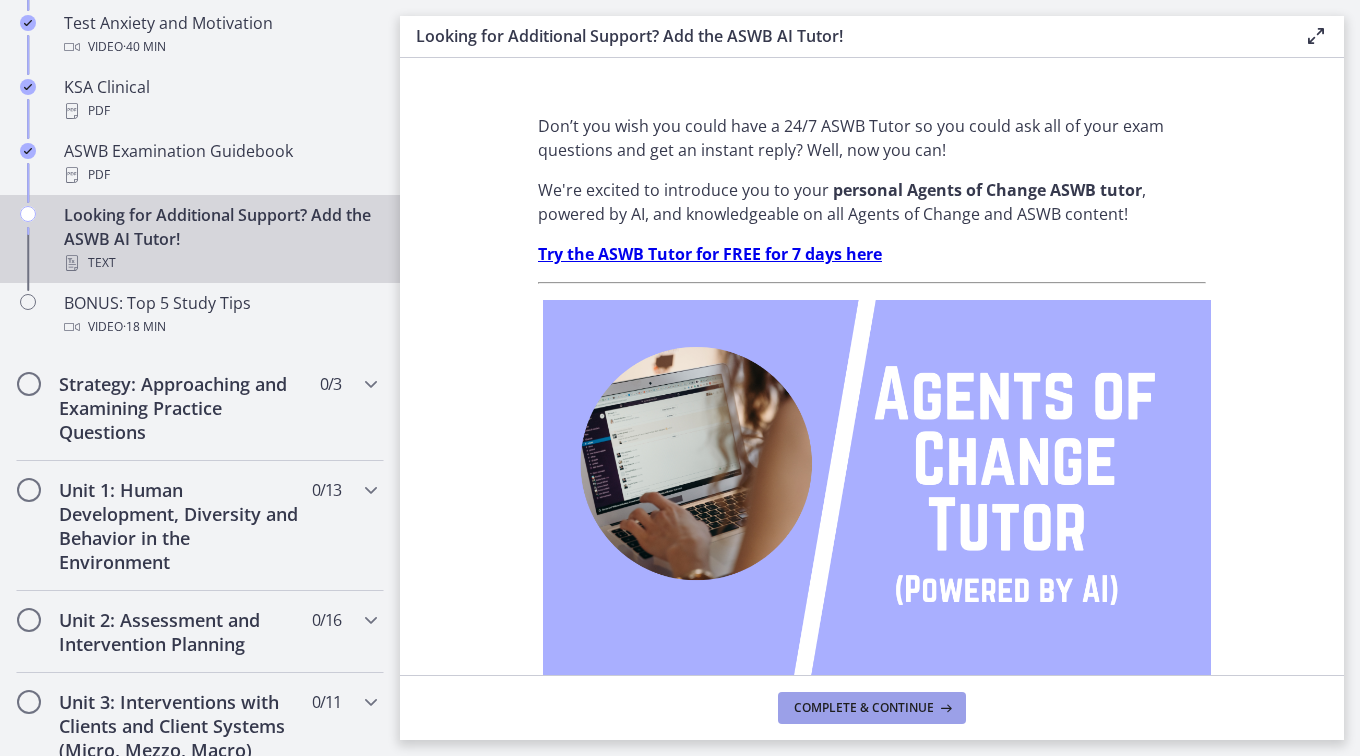 click on "Complete & continue" at bounding box center [864, 708] 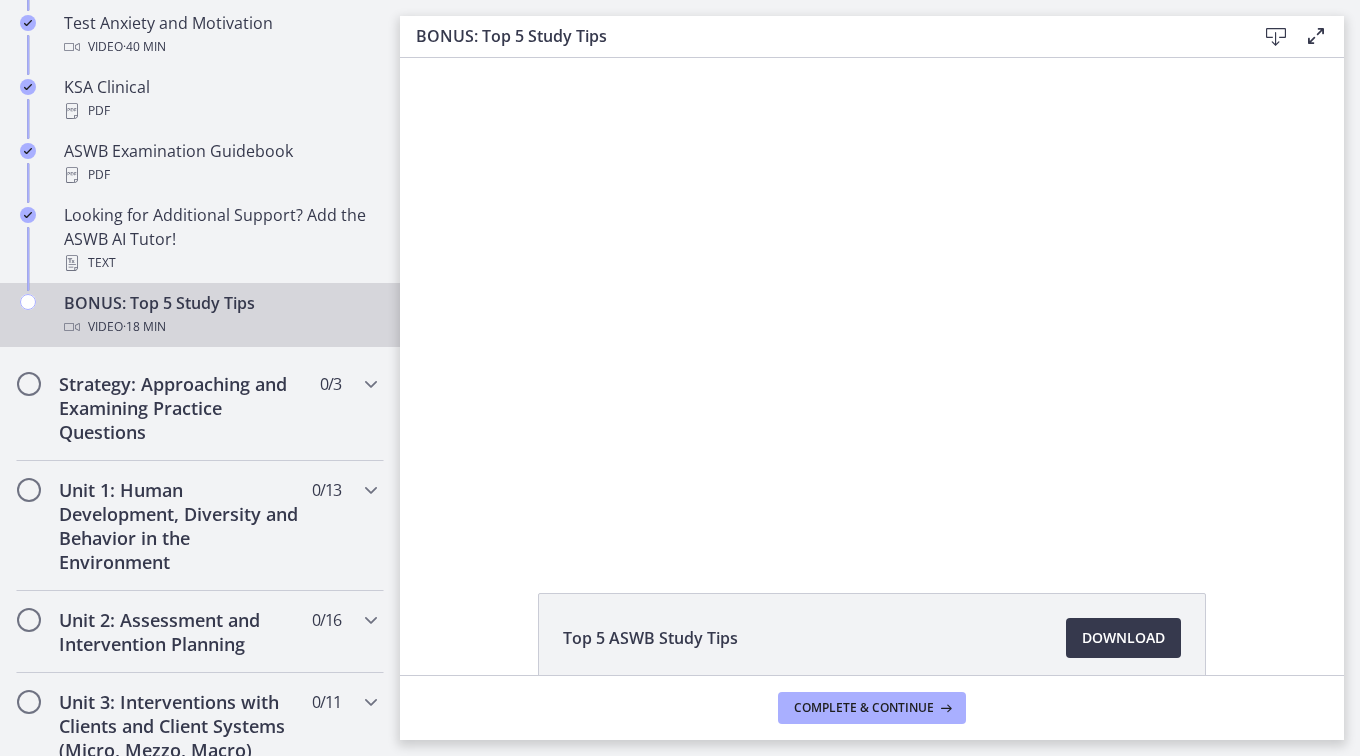 scroll, scrollTop: 0, scrollLeft: 0, axis: both 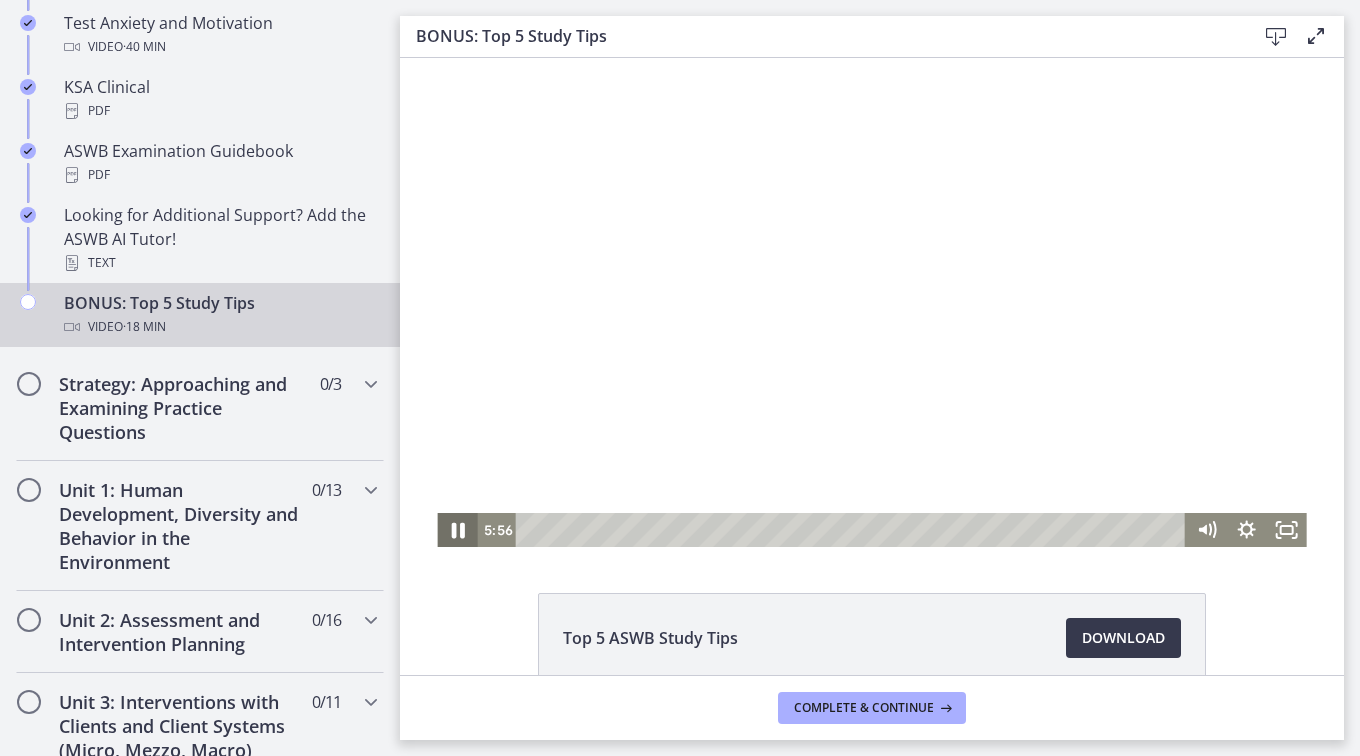 click 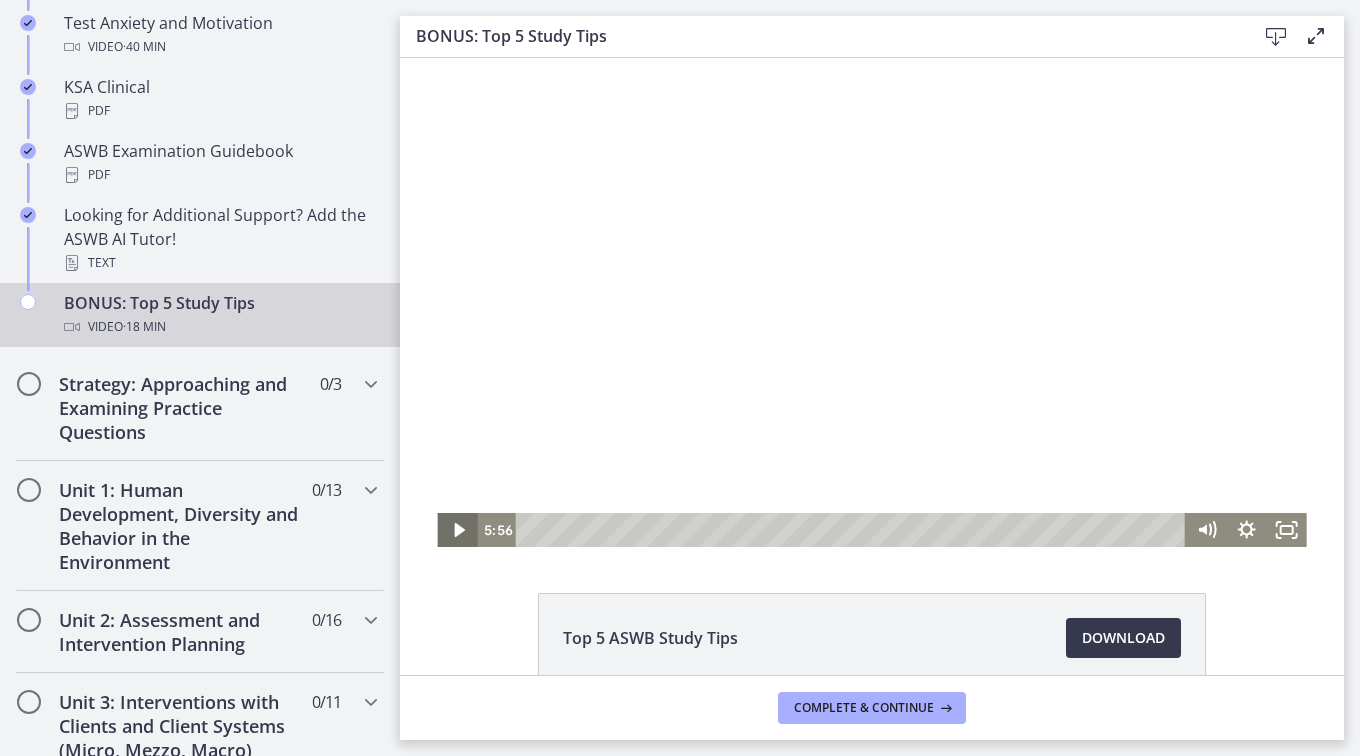 click 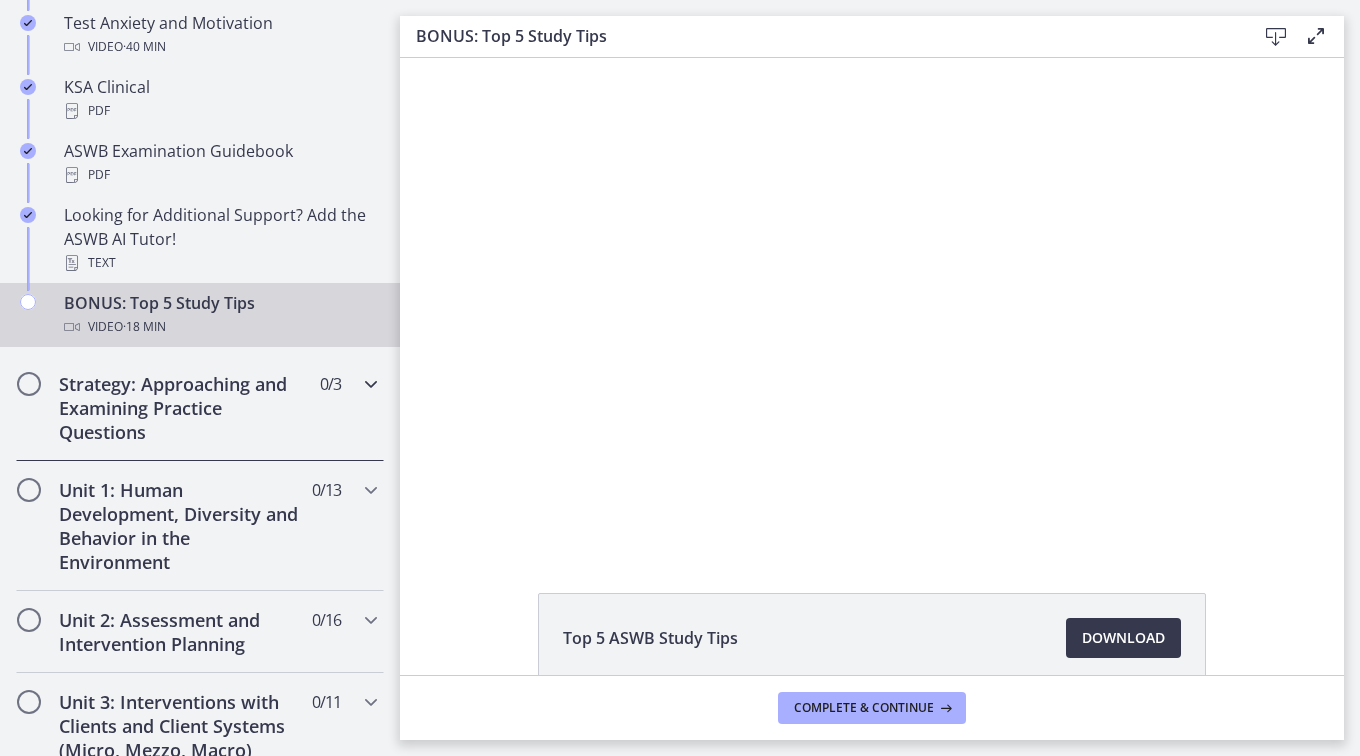 click at bounding box center [371, 384] 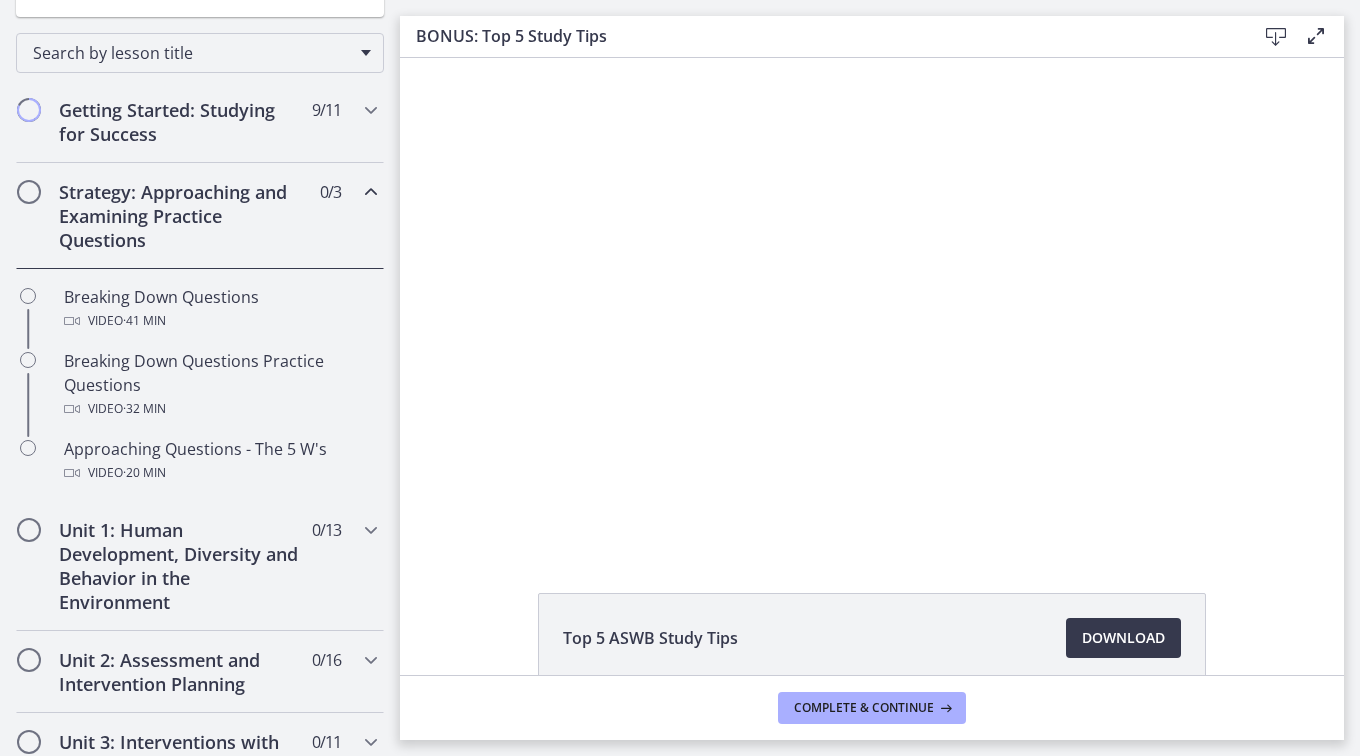 scroll, scrollTop: 299, scrollLeft: 0, axis: vertical 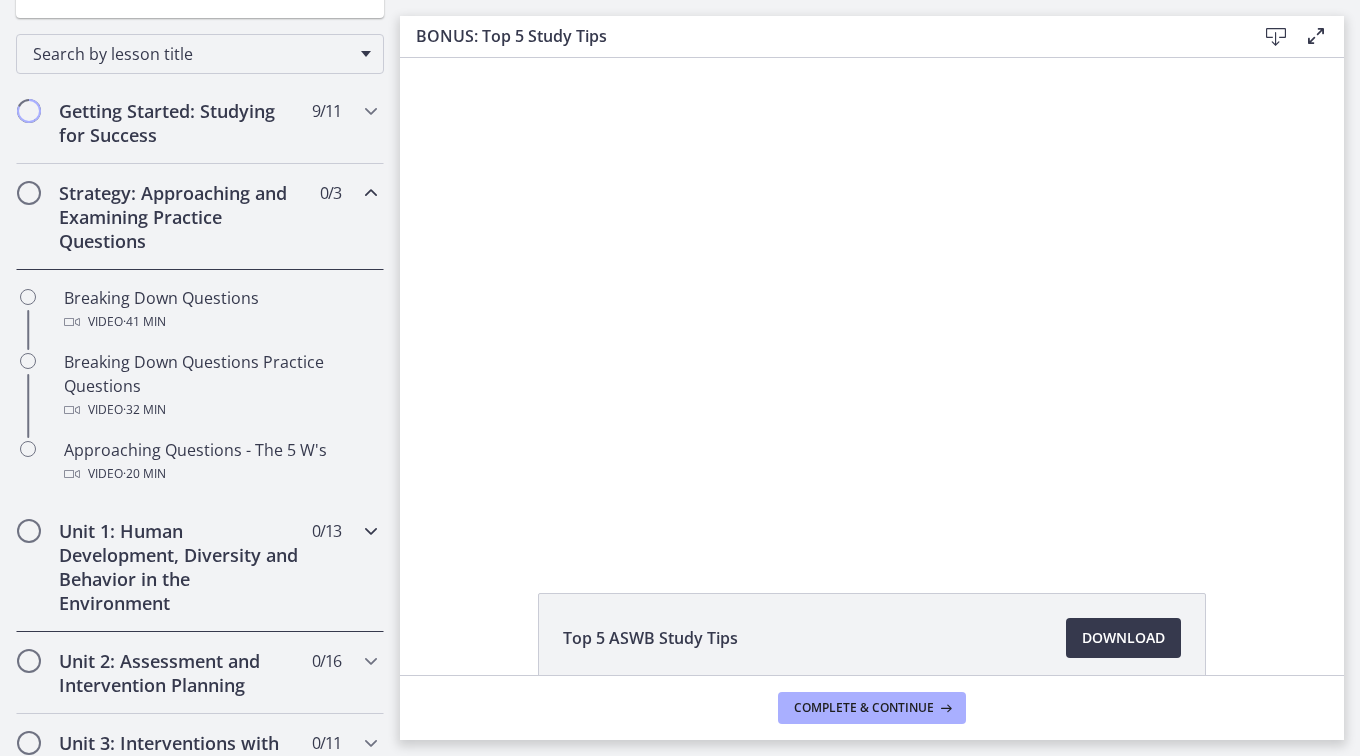 click at bounding box center (371, 531) 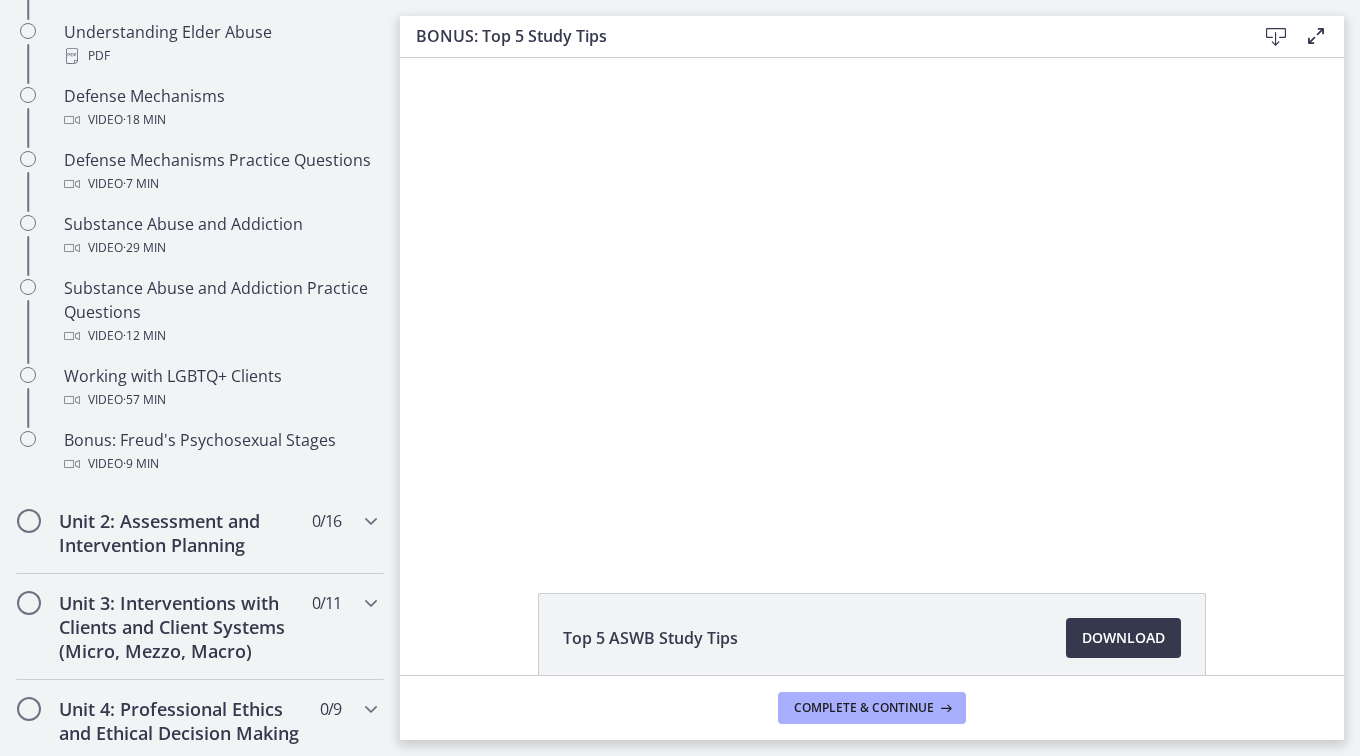 scroll, scrollTop: 1199, scrollLeft: 0, axis: vertical 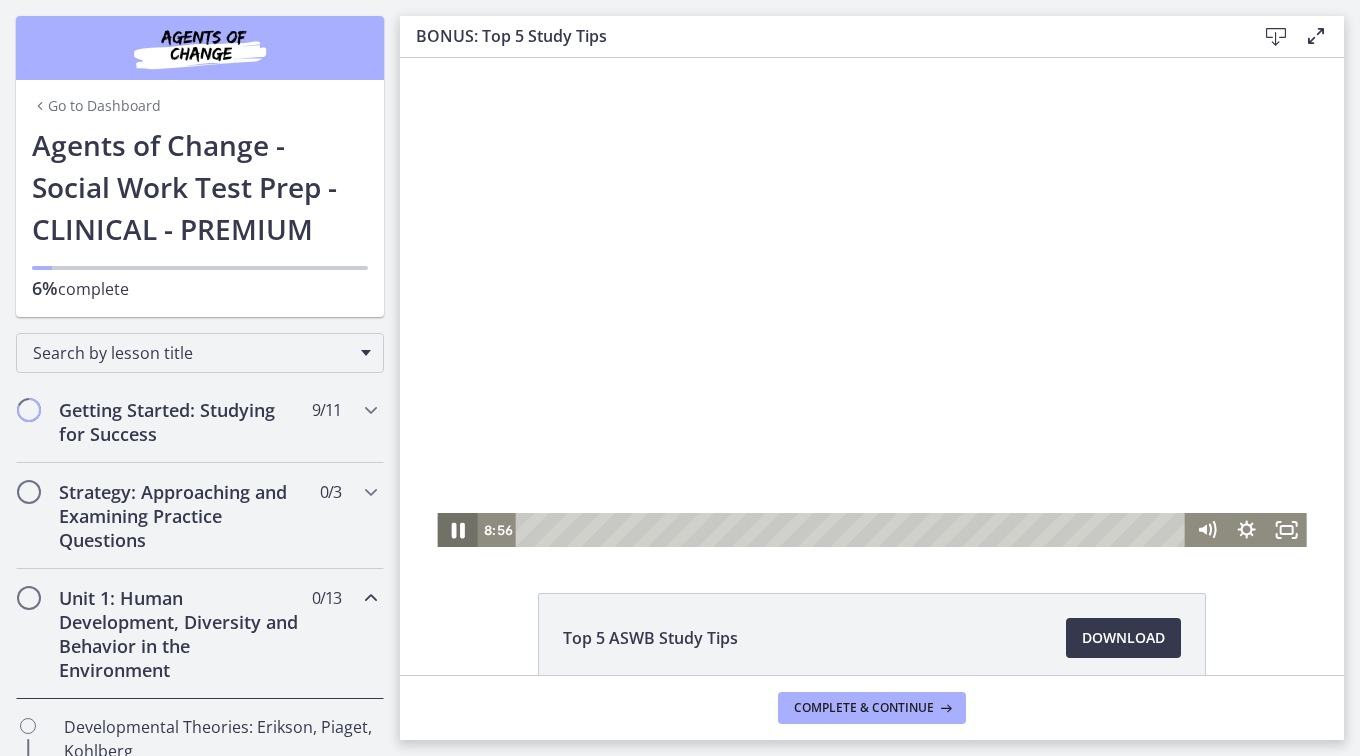 click 